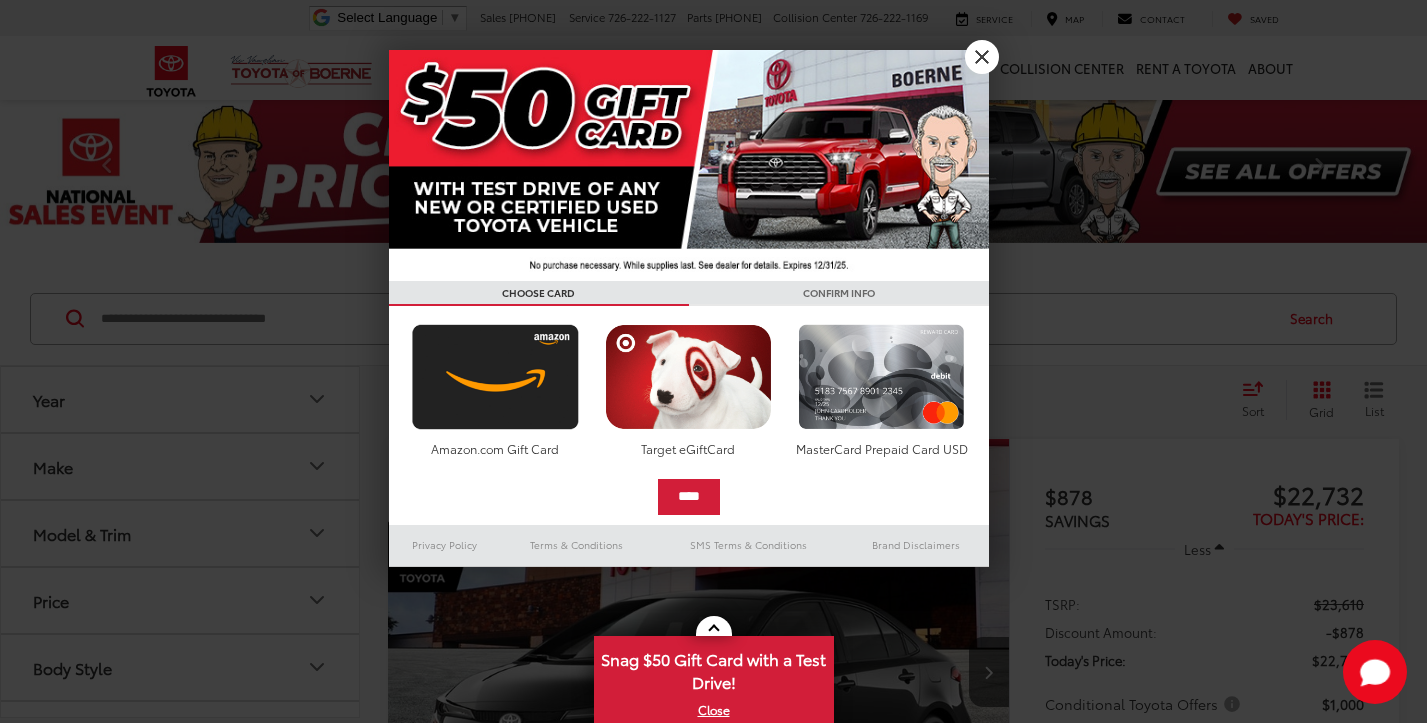 scroll, scrollTop: 0, scrollLeft: 0, axis: both 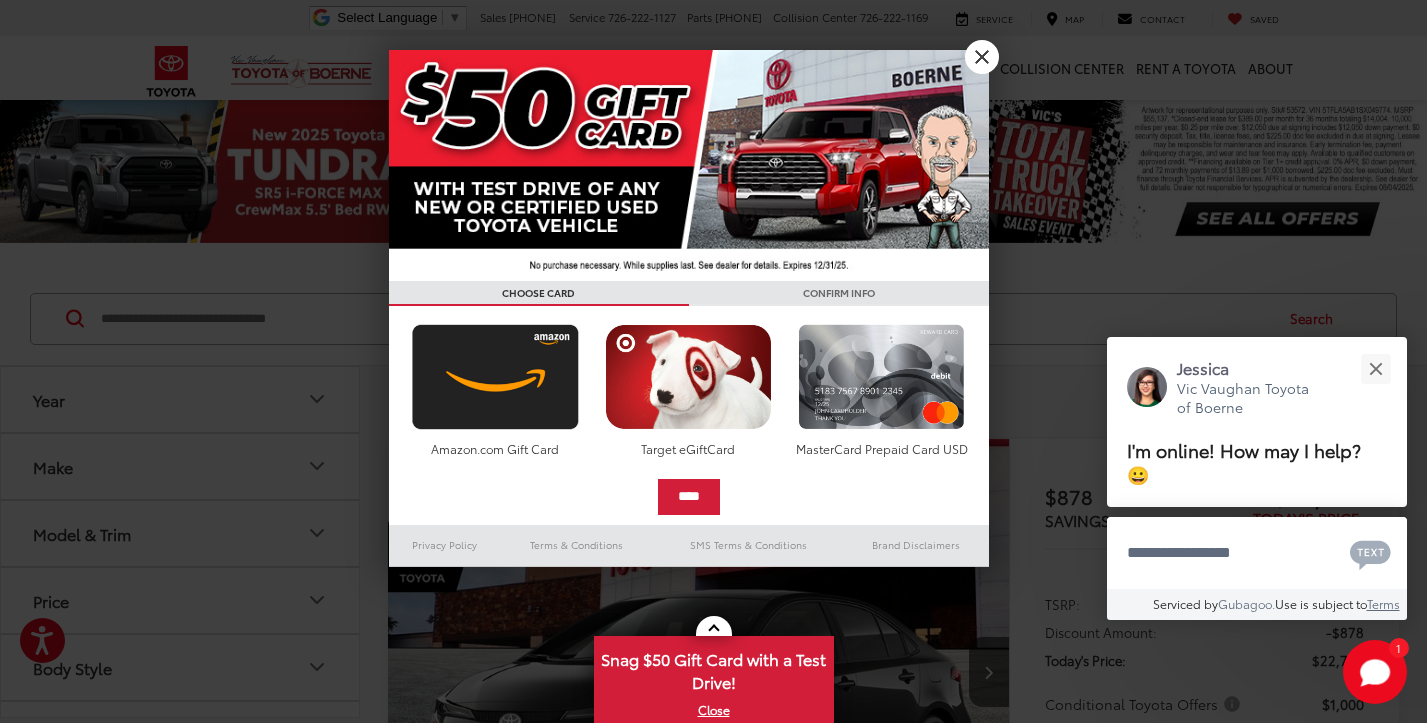 click on "X" at bounding box center [982, 57] 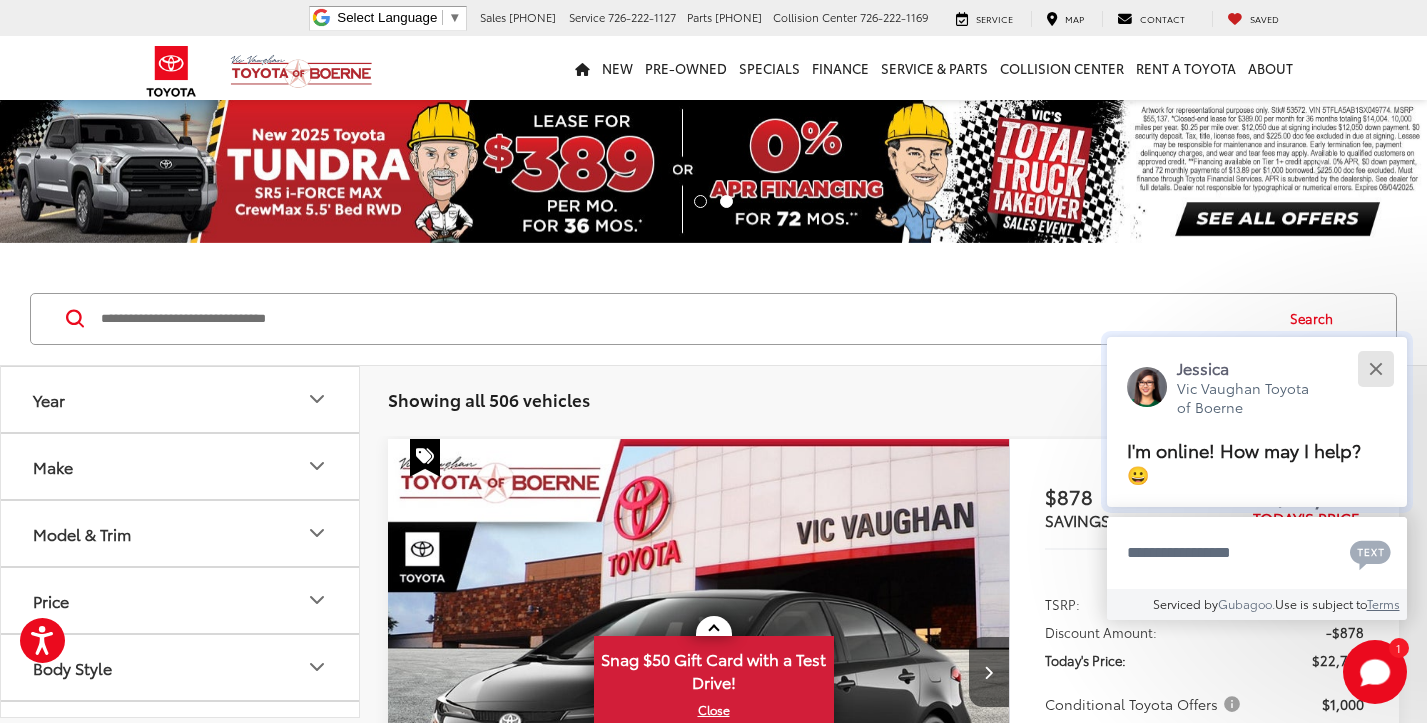 click at bounding box center (1375, 368) 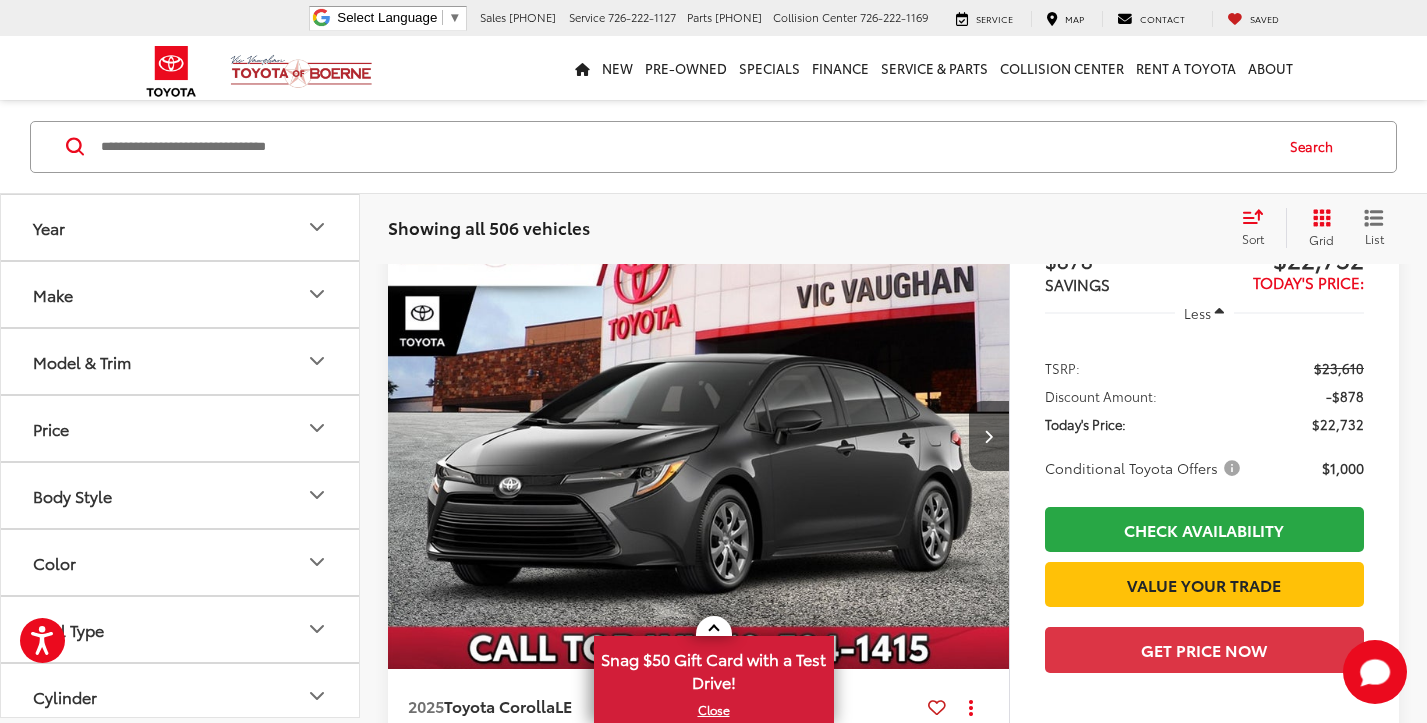 scroll, scrollTop: 245, scrollLeft: 0, axis: vertical 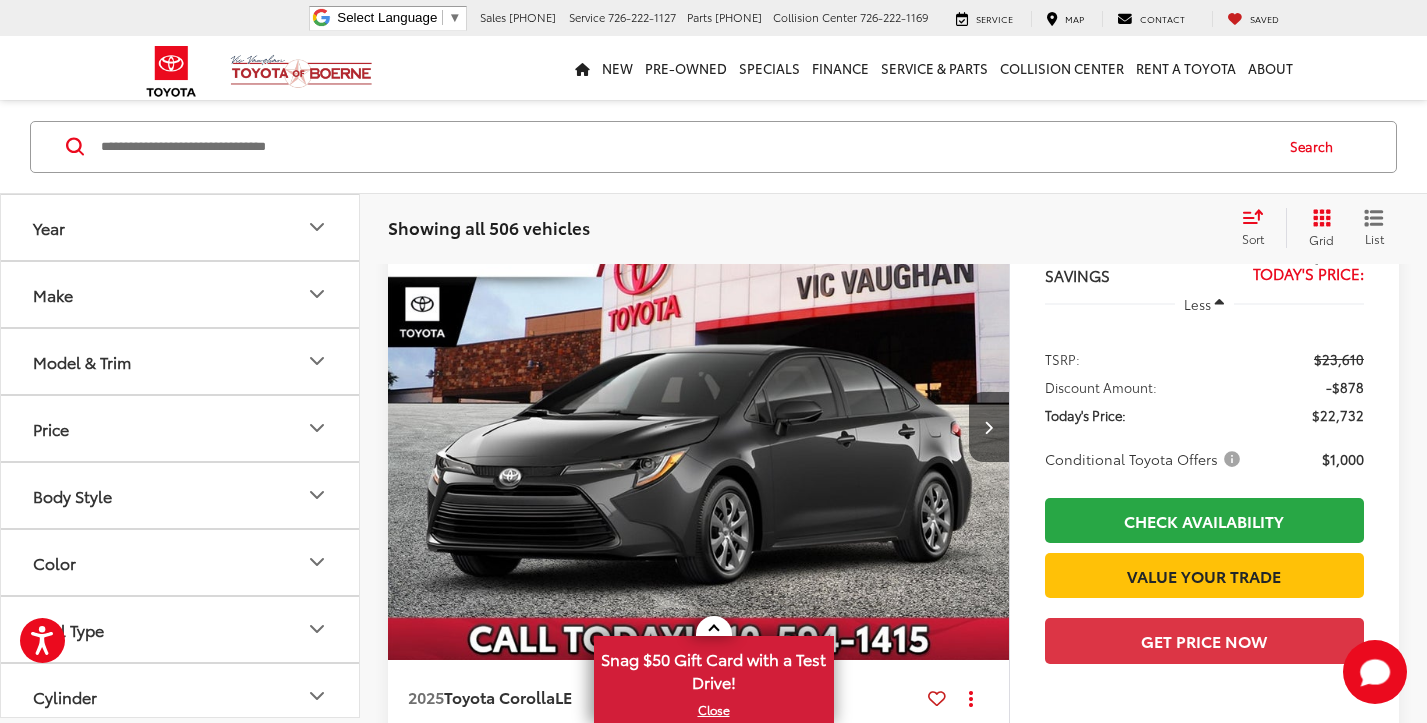click 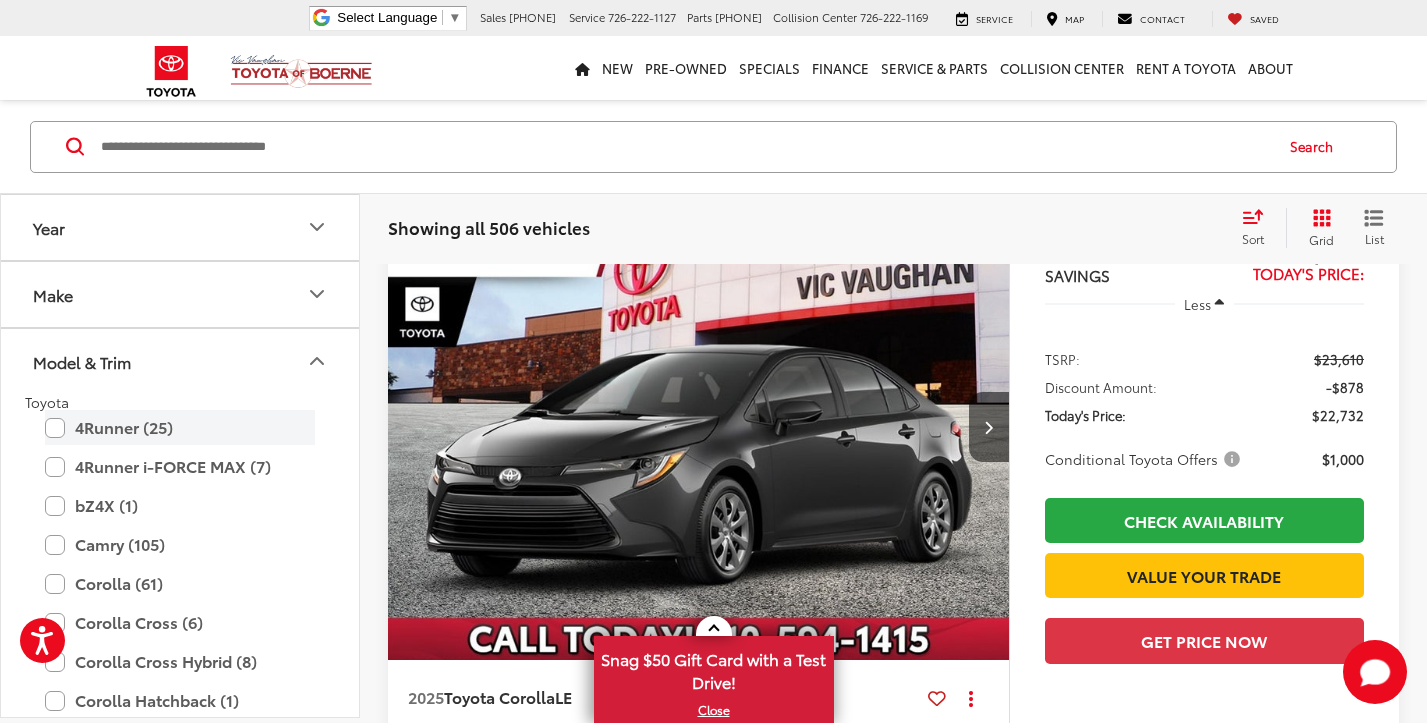 click on "4Runner (25)" at bounding box center (180, 427) 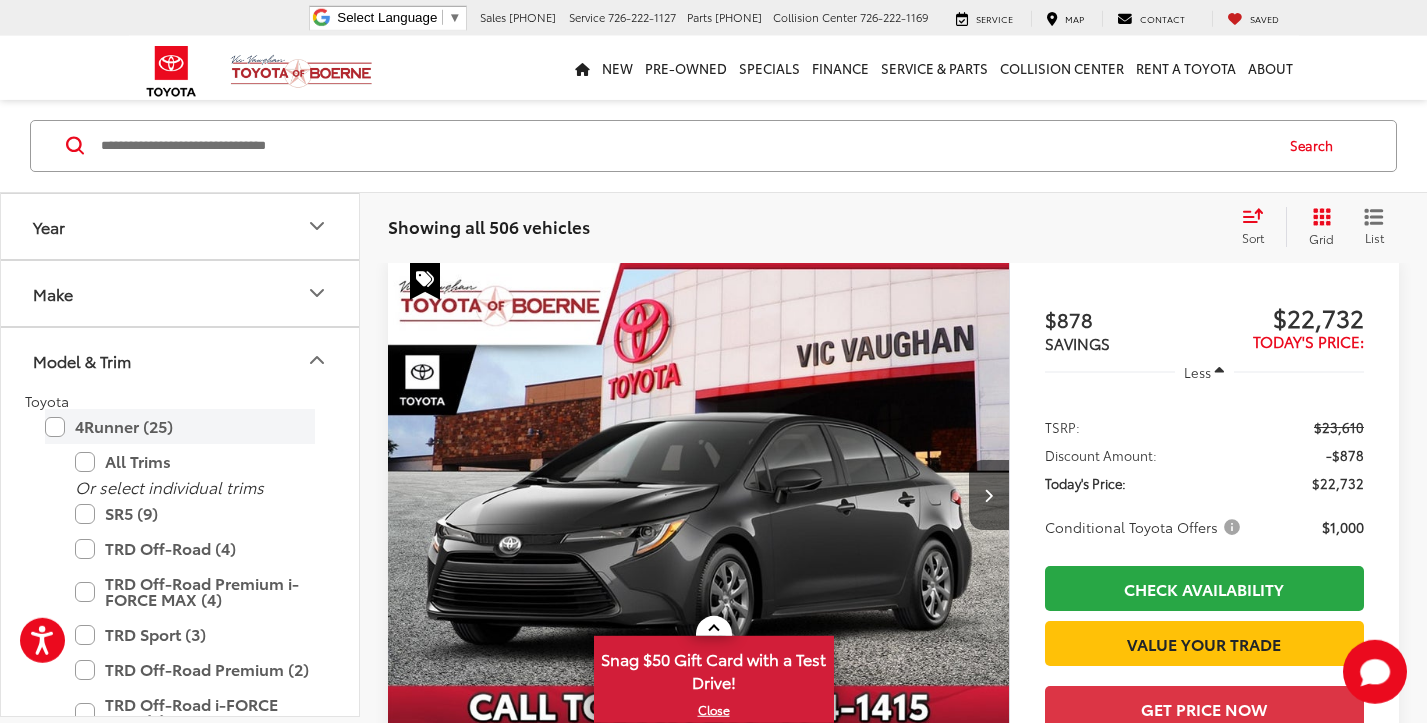 scroll, scrollTop: 173, scrollLeft: 0, axis: vertical 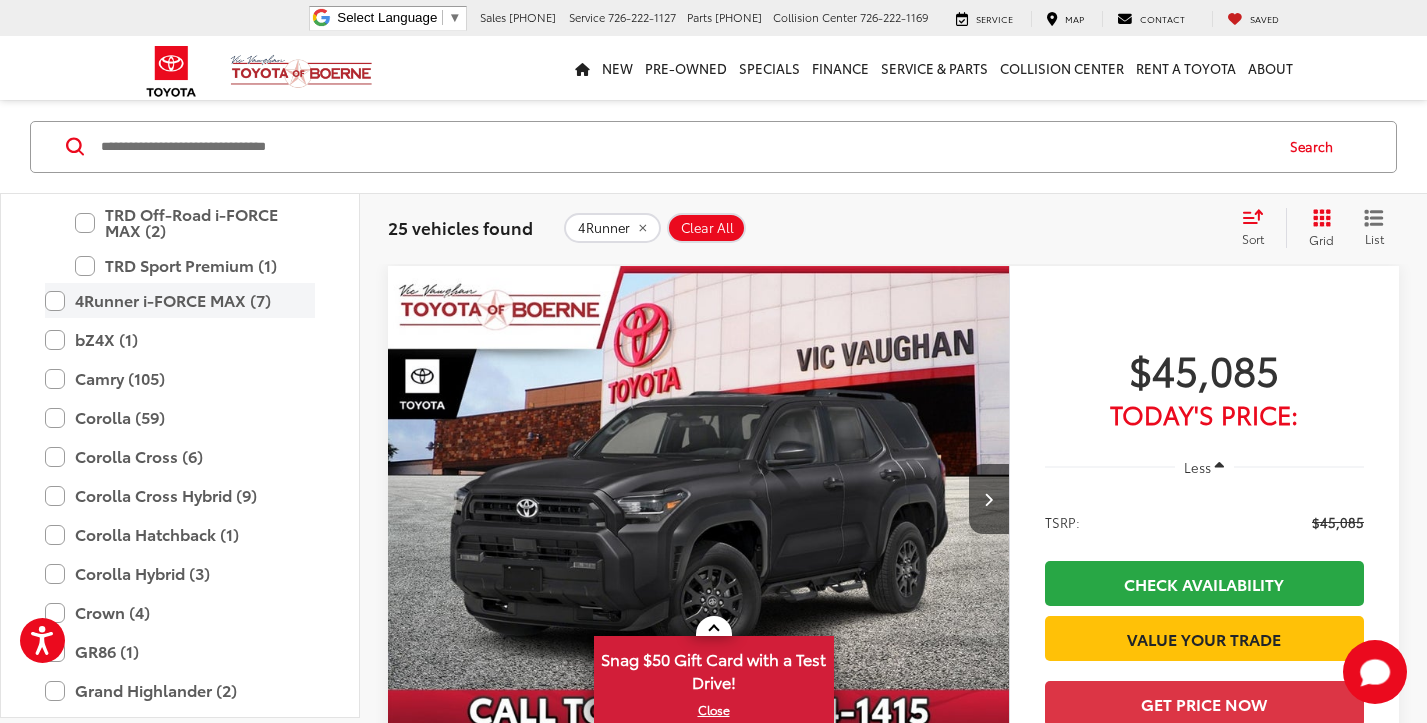 click on "4Runner i-FORCE MAX (7)" at bounding box center (180, 300) 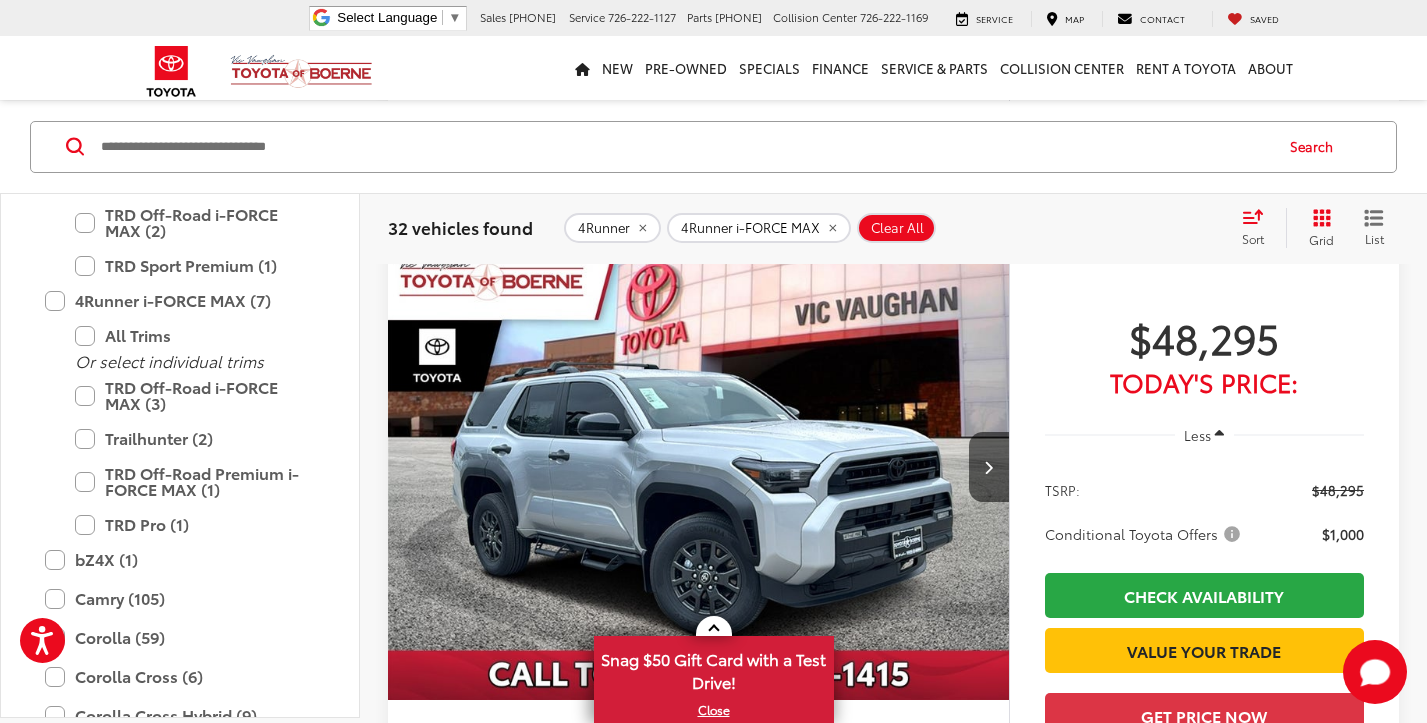 scroll, scrollTop: 1776, scrollLeft: 0, axis: vertical 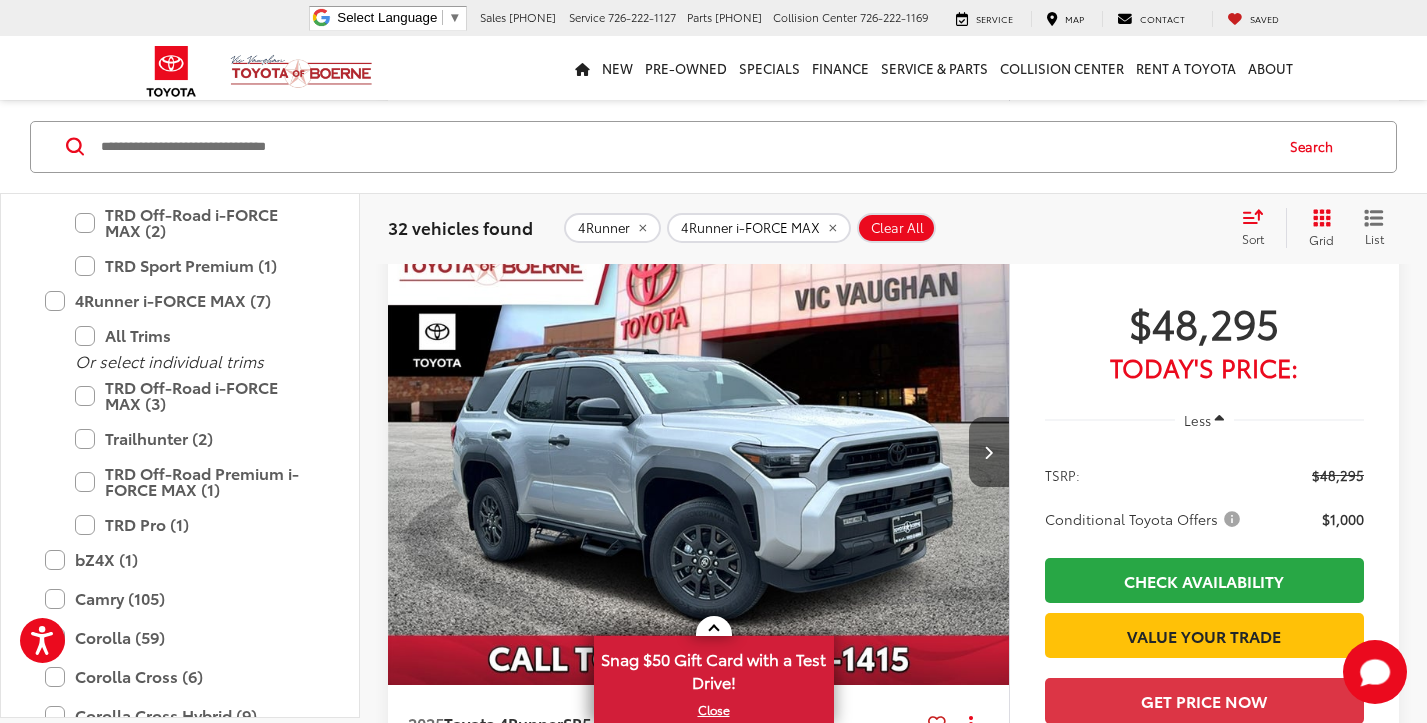 click at bounding box center (989, 452) 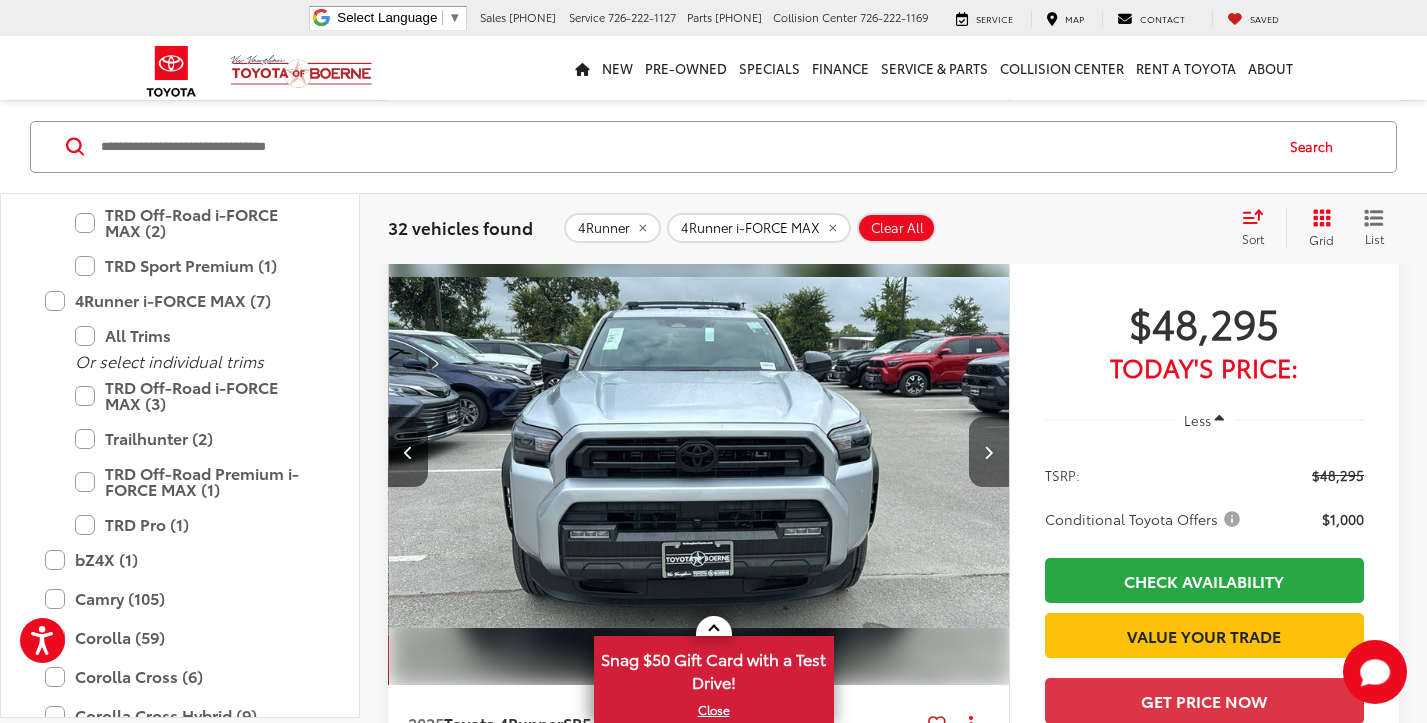 scroll, scrollTop: 0, scrollLeft: 624, axis: horizontal 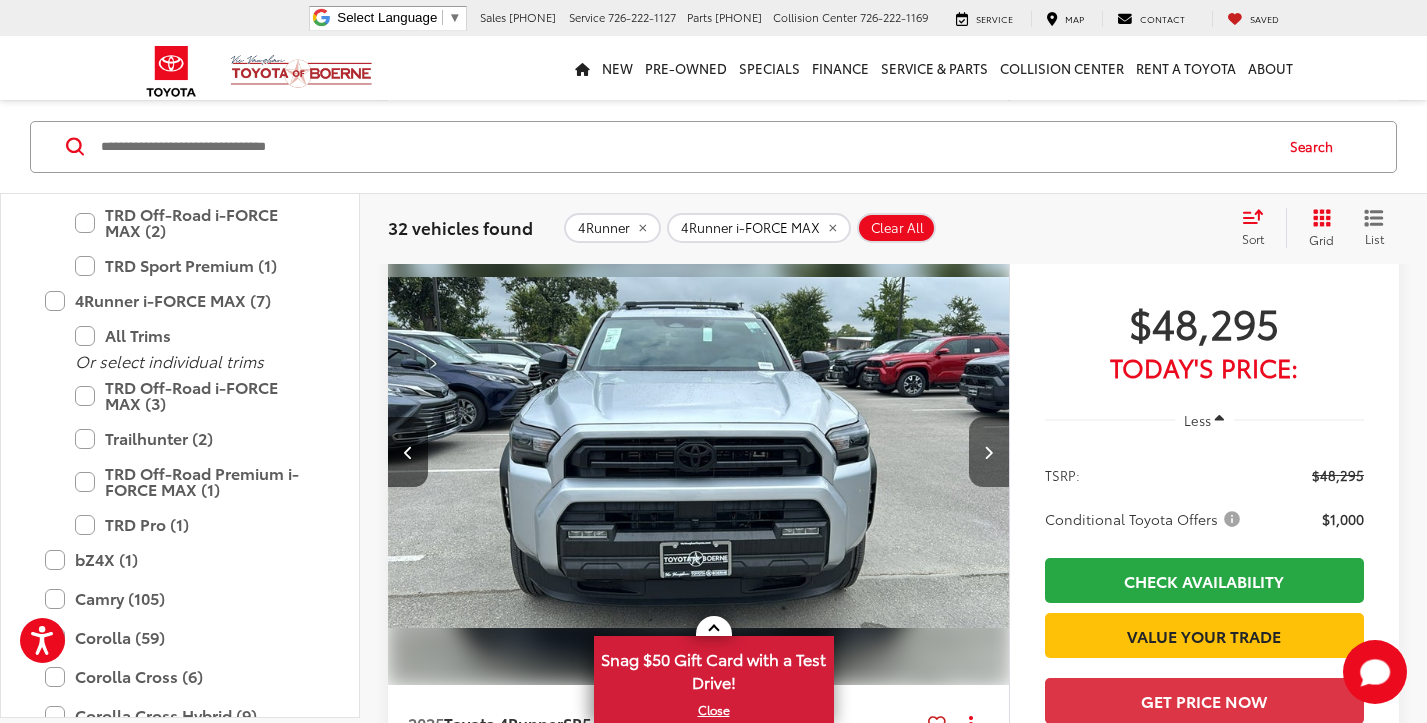click at bounding box center (988, 452) 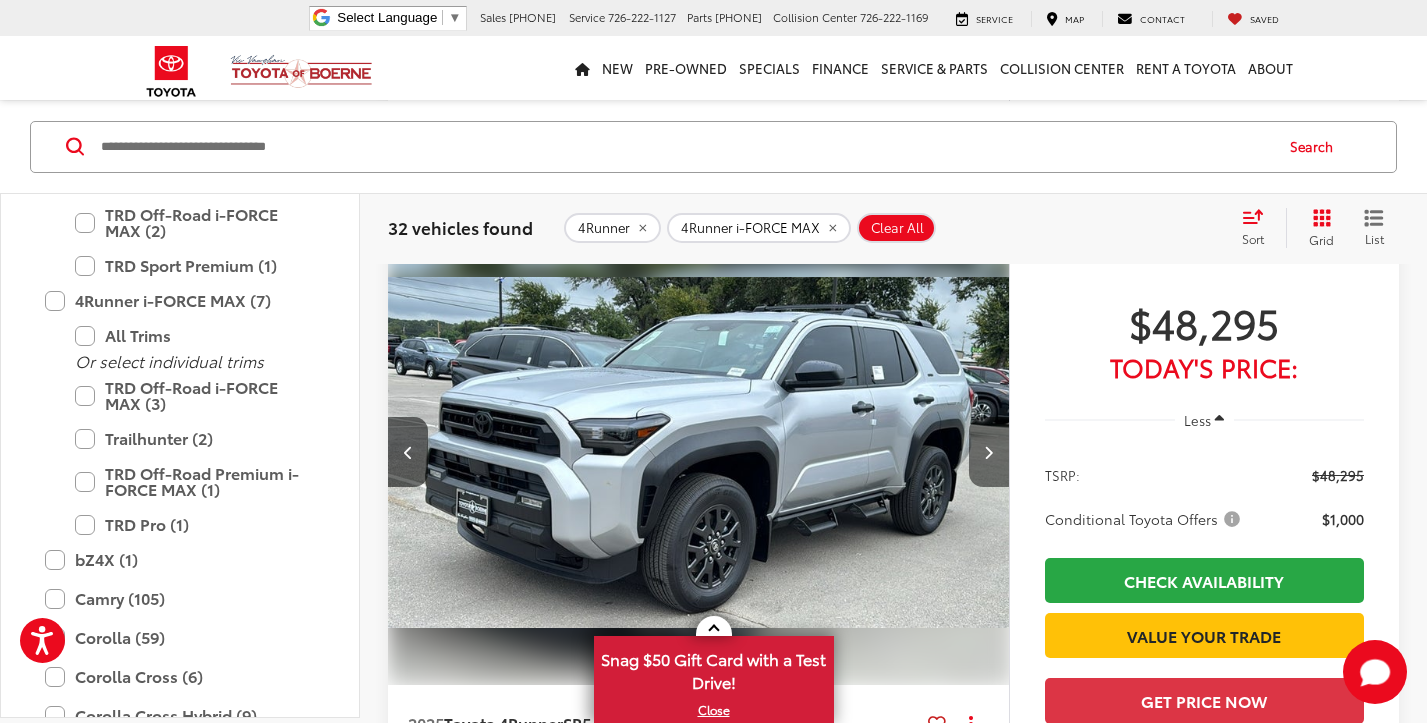 scroll, scrollTop: 0, scrollLeft: 1248, axis: horizontal 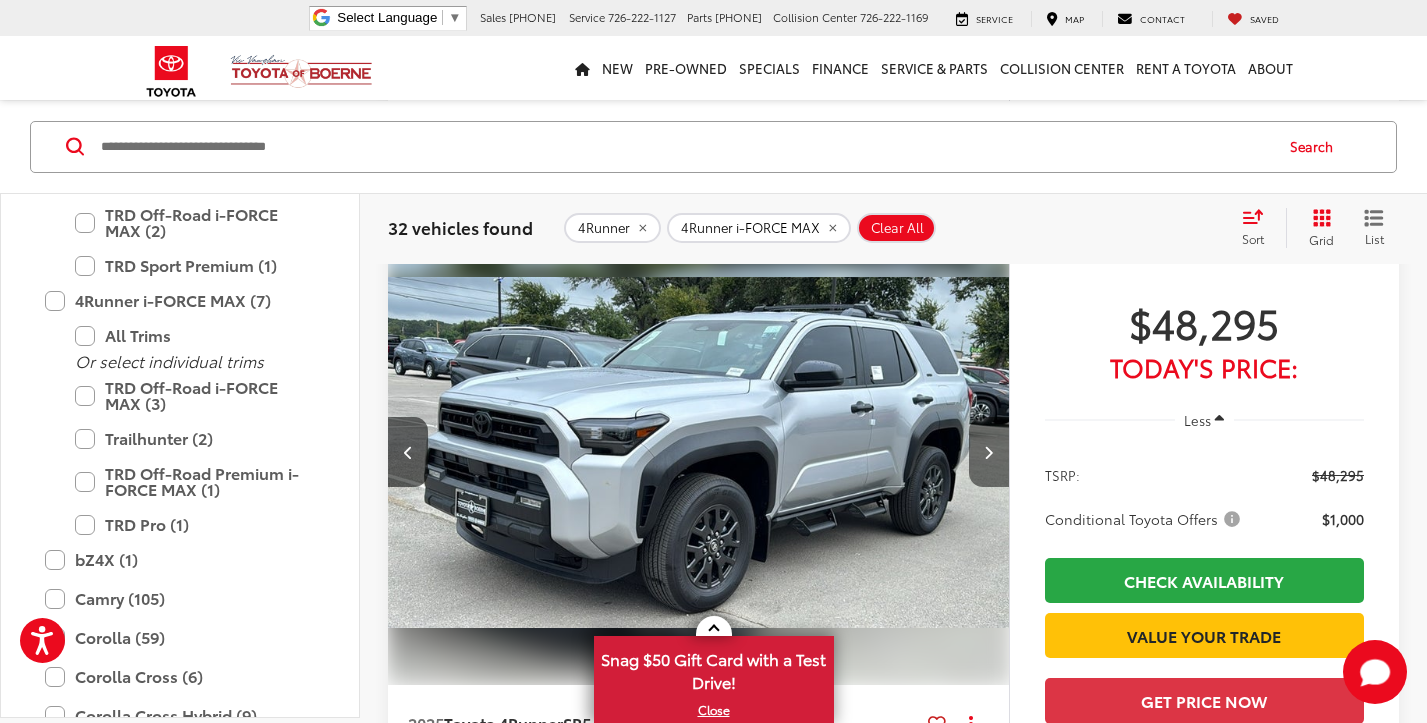 click at bounding box center [988, 452] 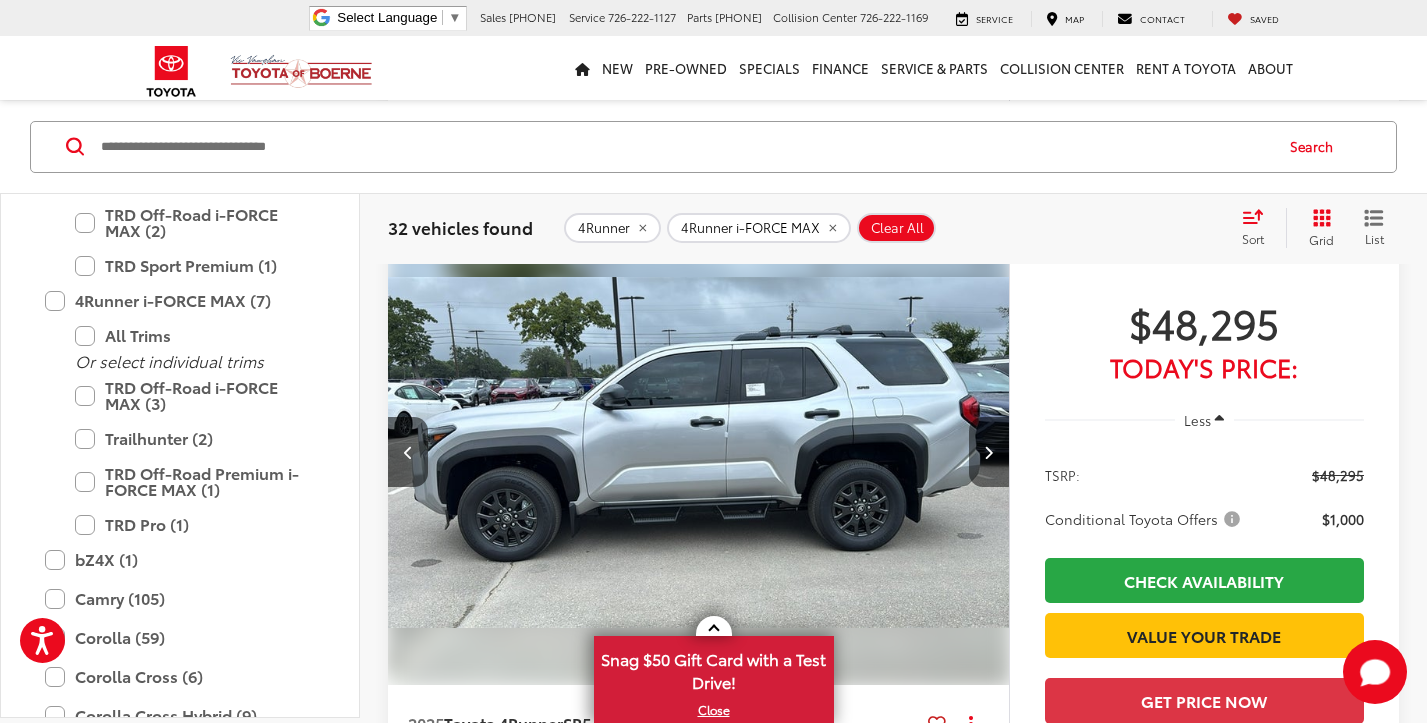 click at bounding box center [988, 452] 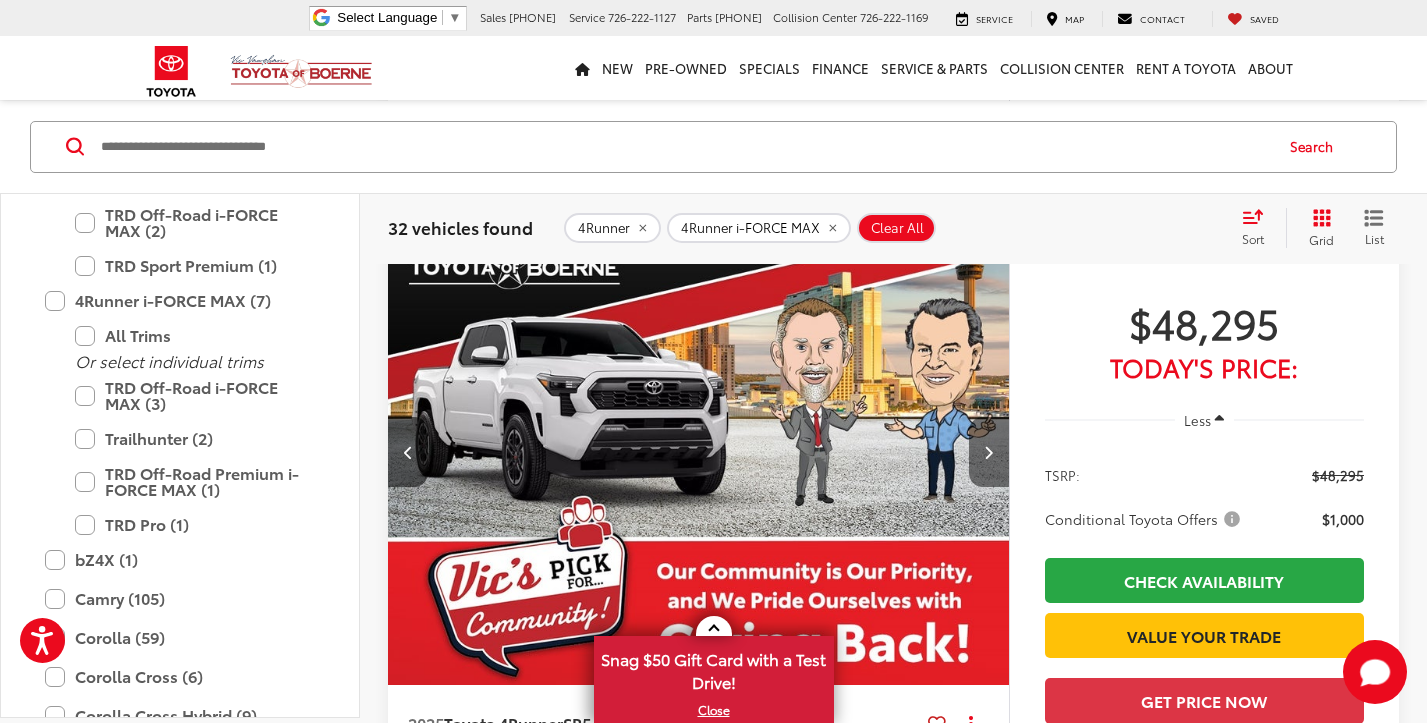 click at bounding box center [988, 452] 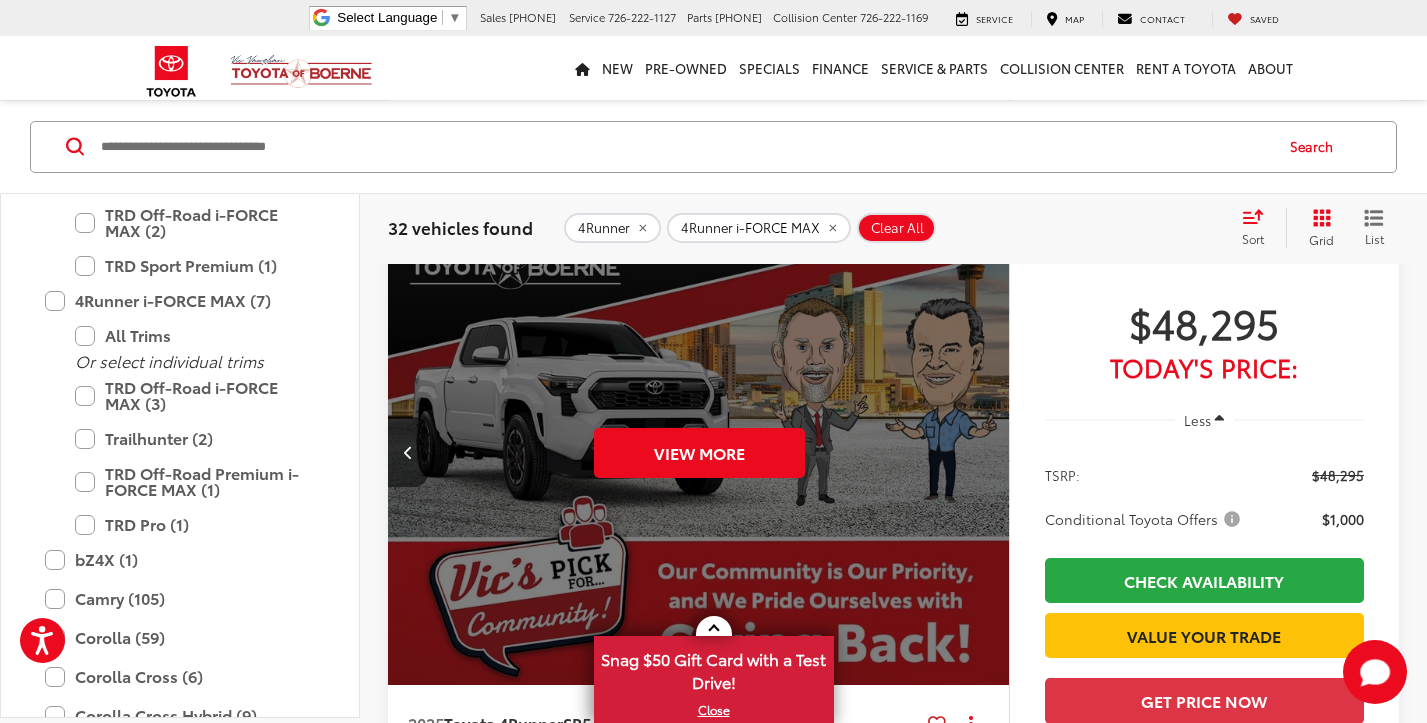 scroll, scrollTop: 0, scrollLeft: 3120, axis: horizontal 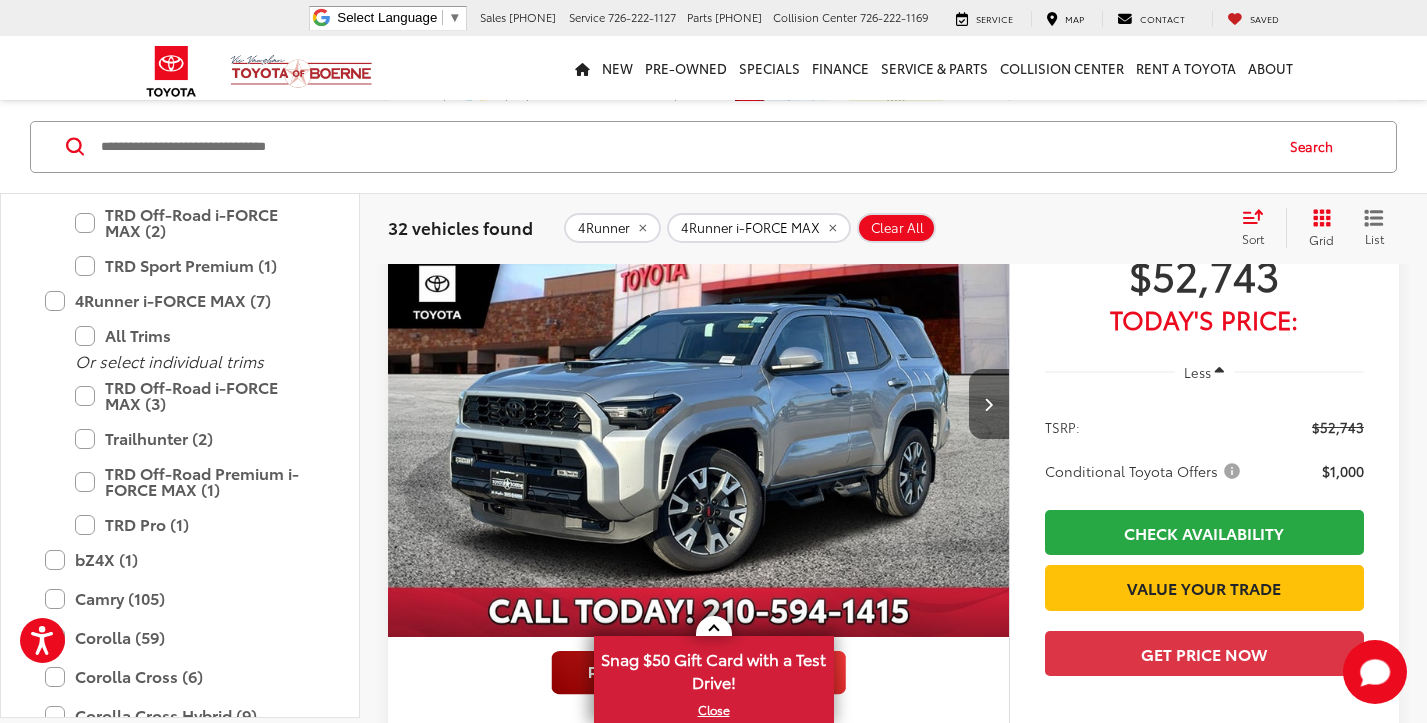 click at bounding box center [988, 404] 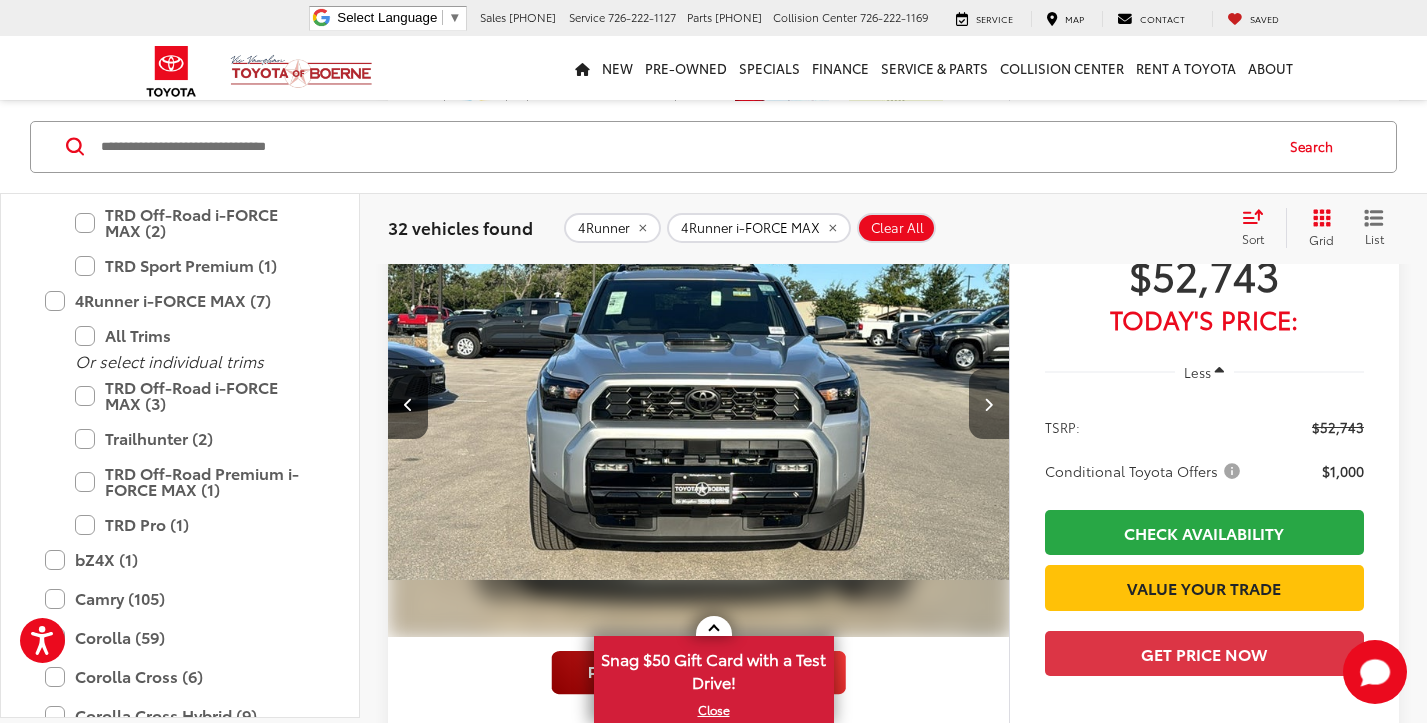 scroll, scrollTop: 0, scrollLeft: 624, axis: horizontal 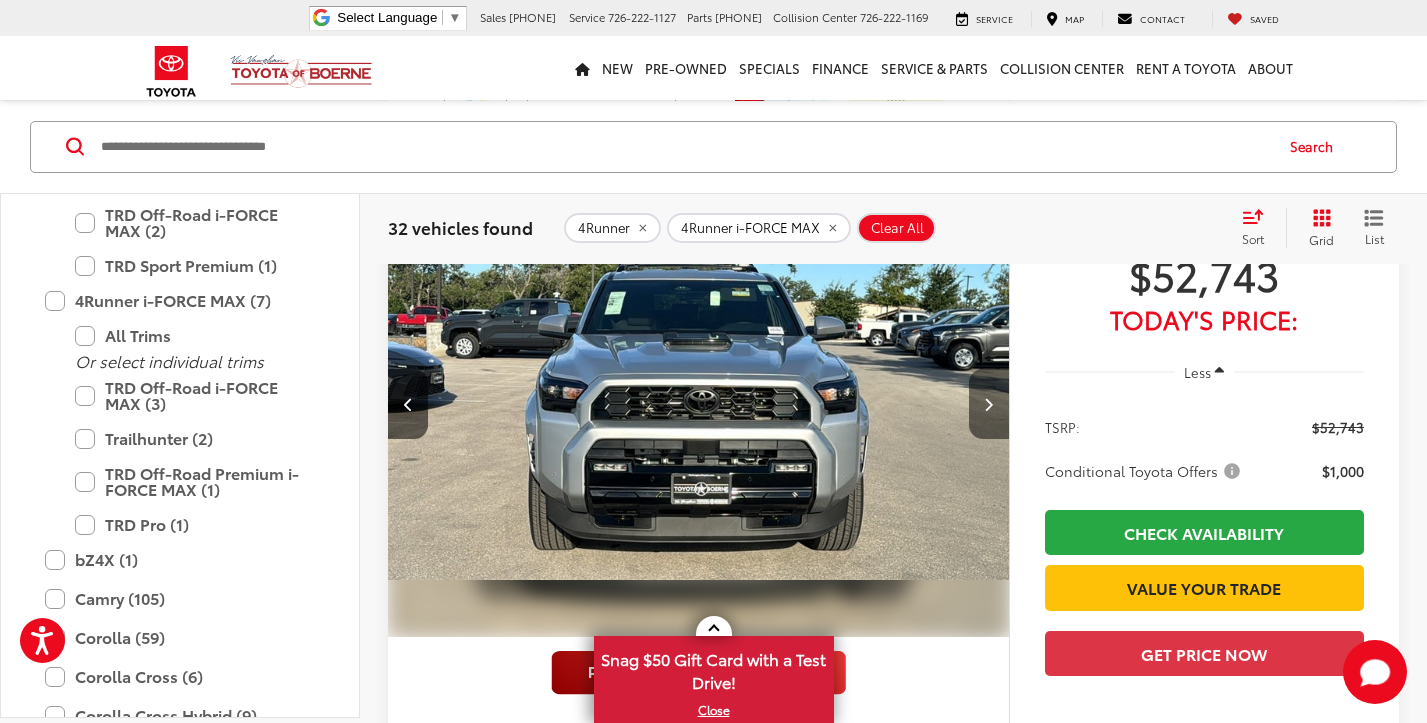 click at bounding box center [988, 404] 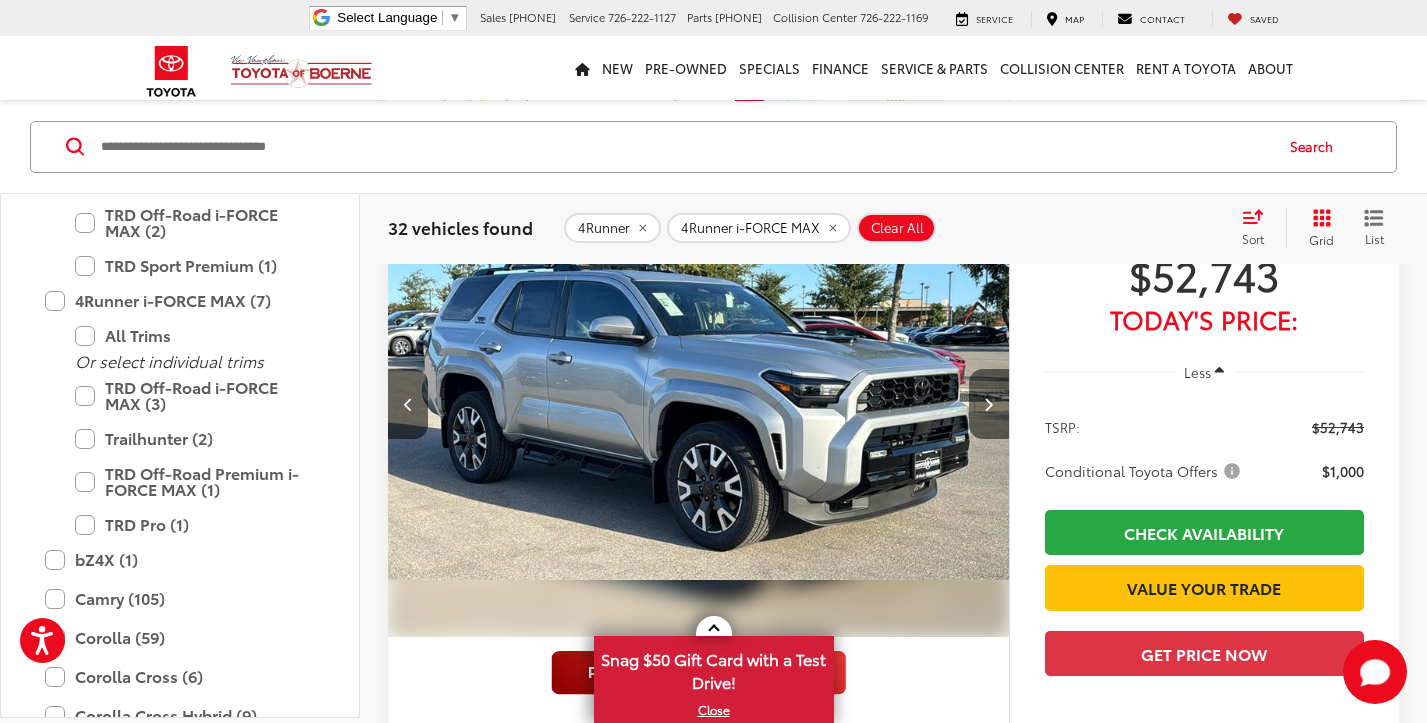 click at bounding box center [988, 404] 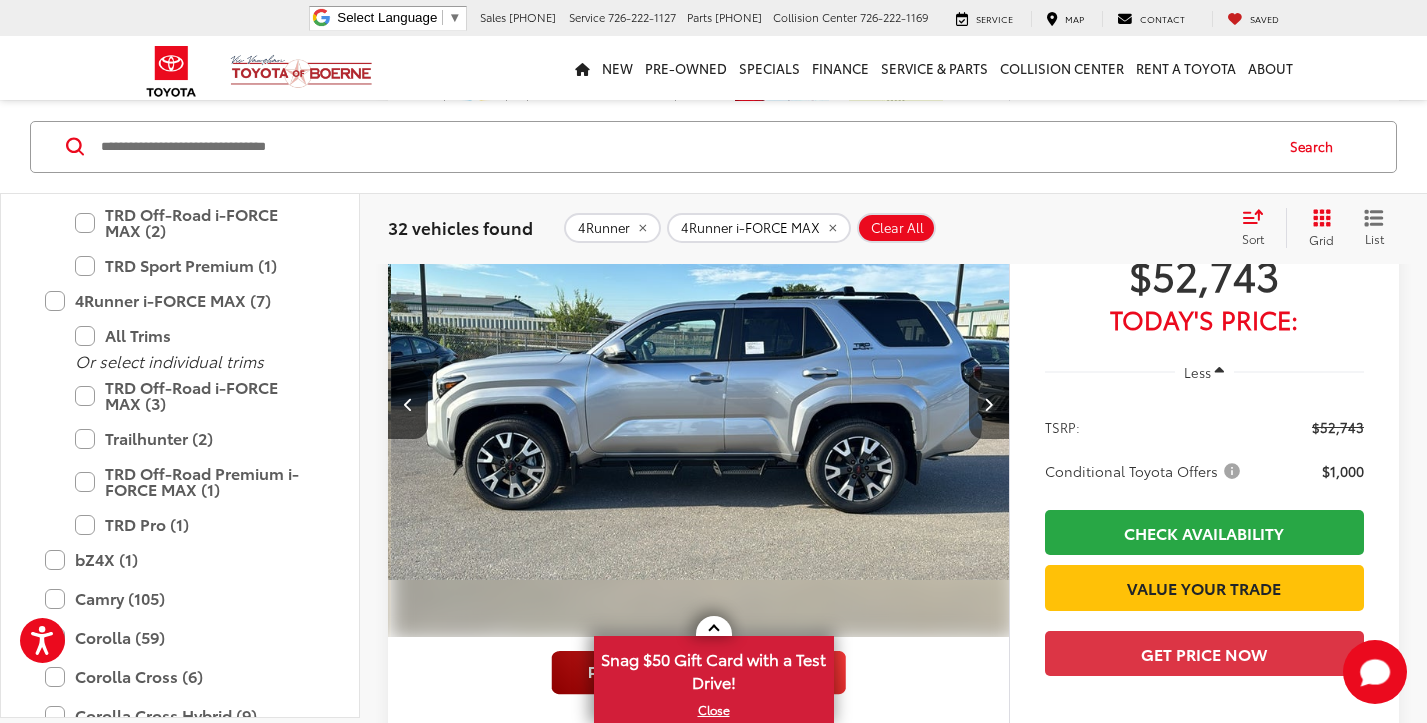 scroll, scrollTop: 0, scrollLeft: 1872, axis: horizontal 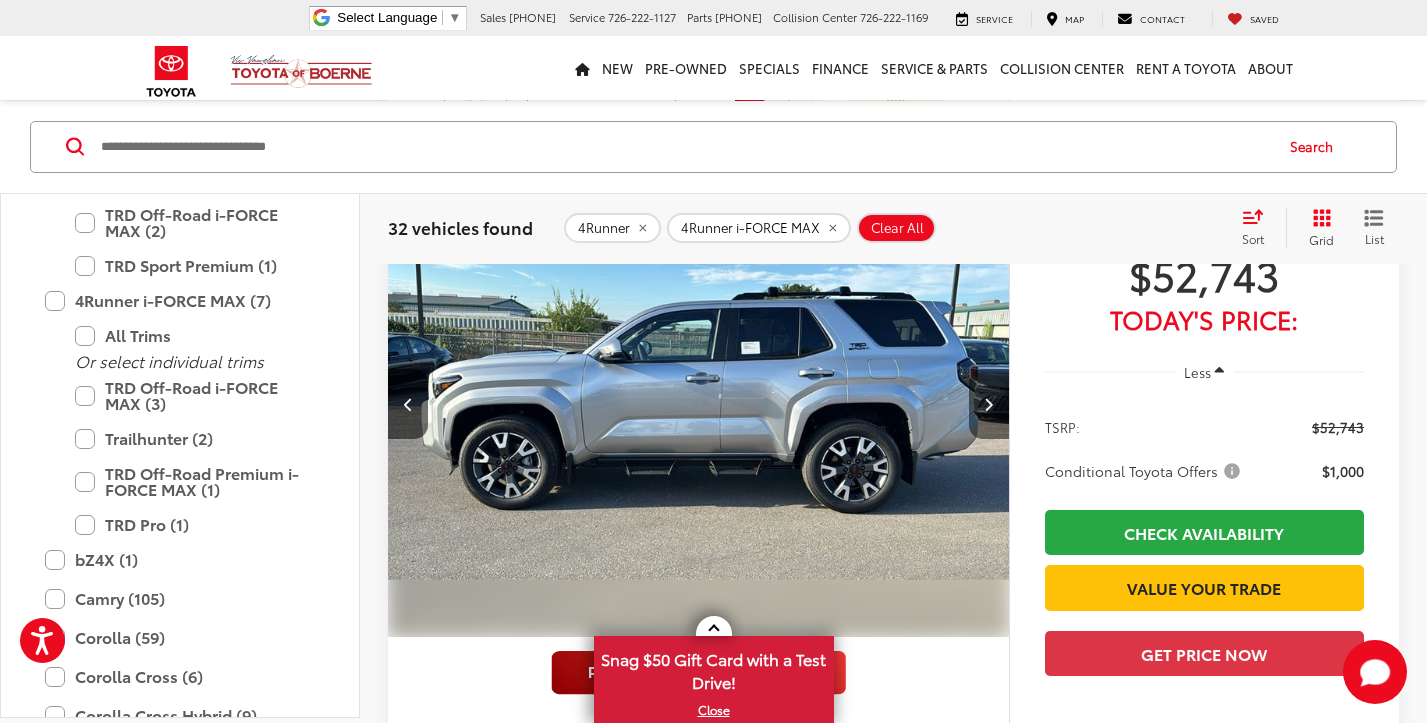 click at bounding box center [988, 404] 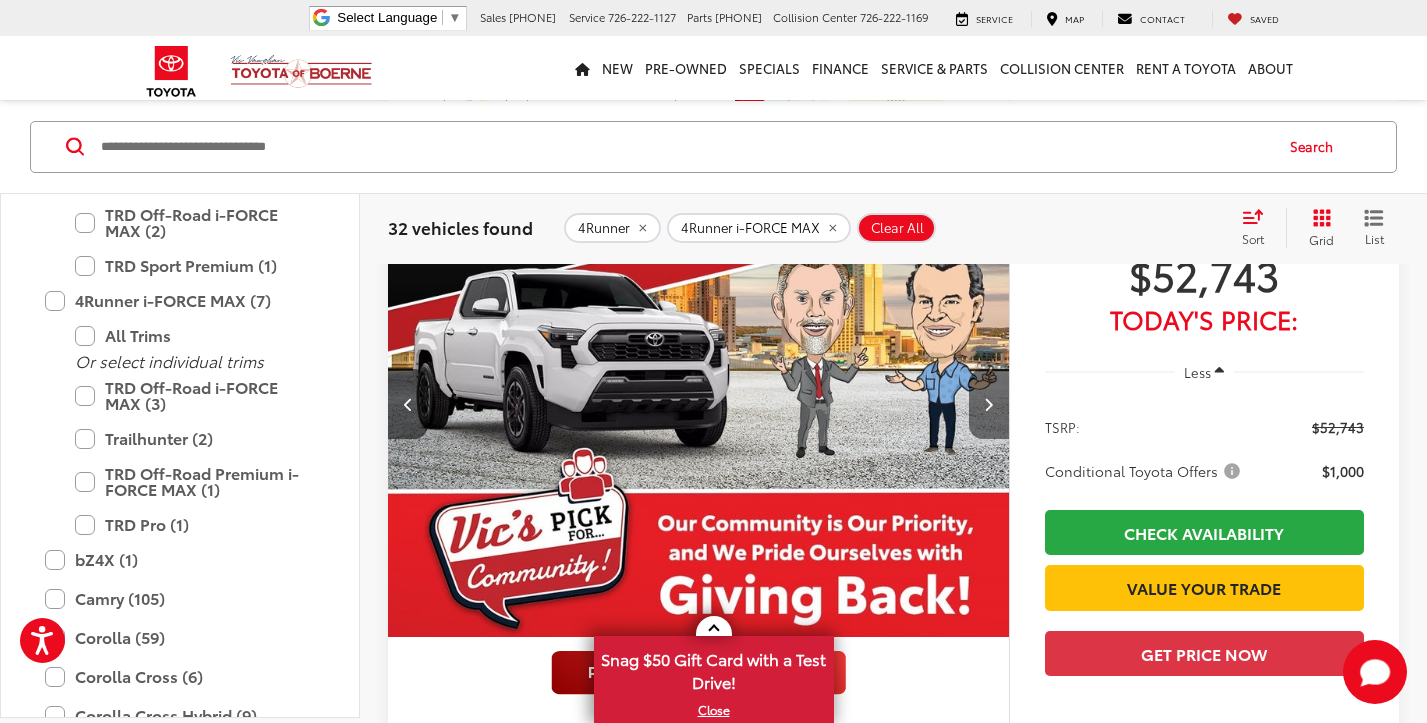 scroll, scrollTop: 0, scrollLeft: 2496, axis: horizontal 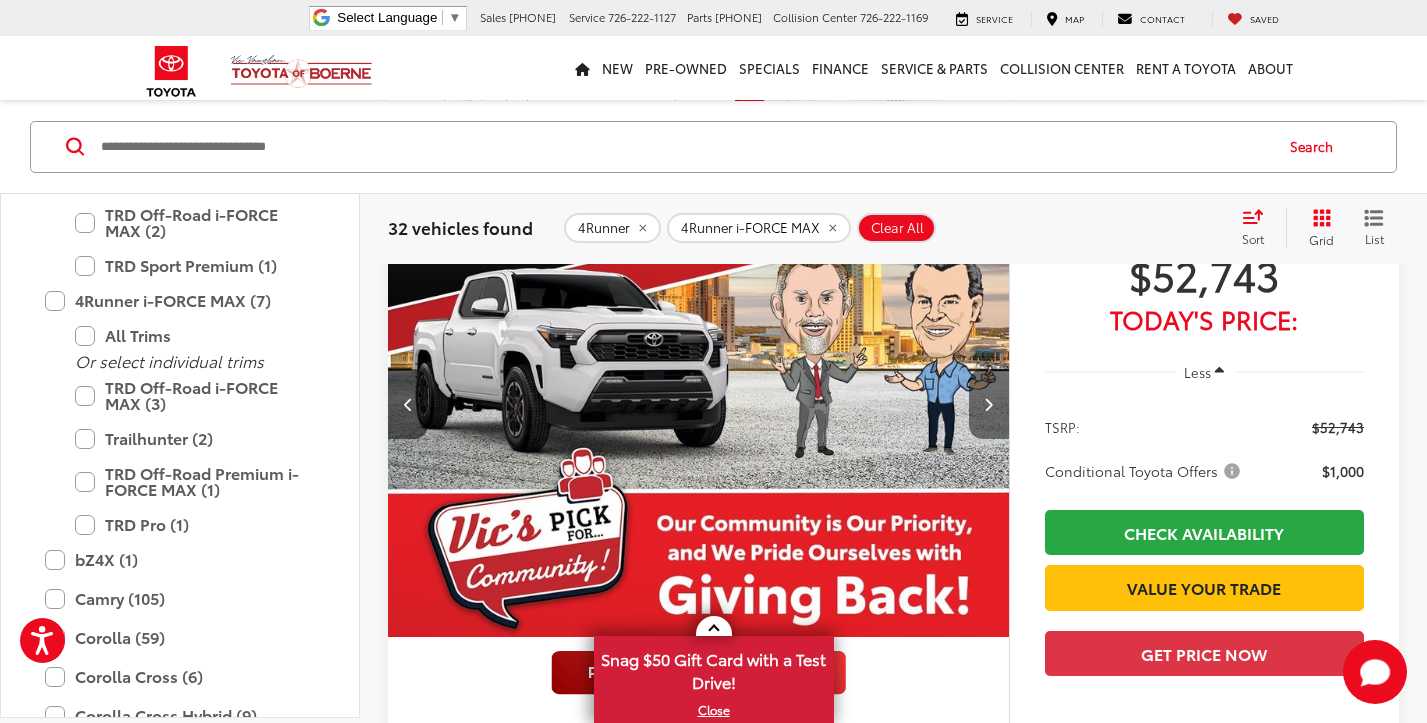 click at bounding box center (988, 404) 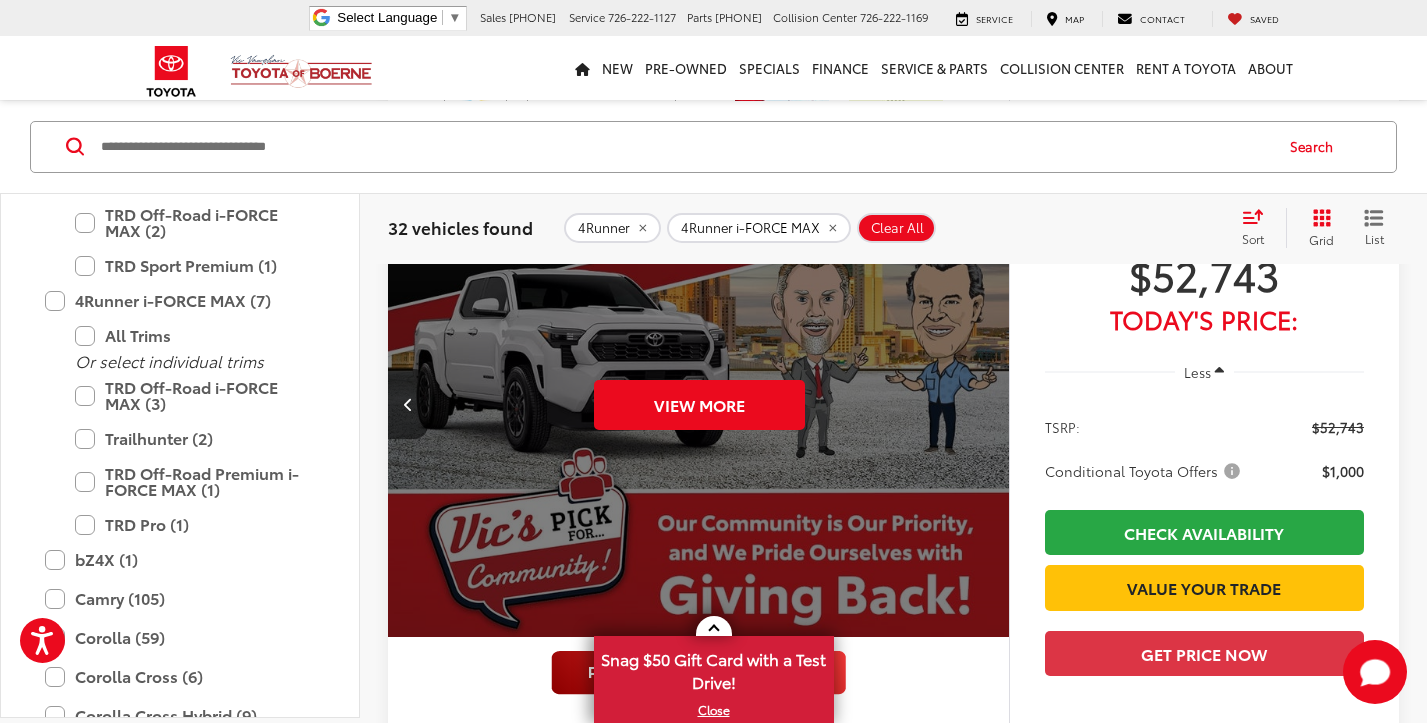 scroll, scrollTop: 0, scrollLeft: 3120, axis: horizontal 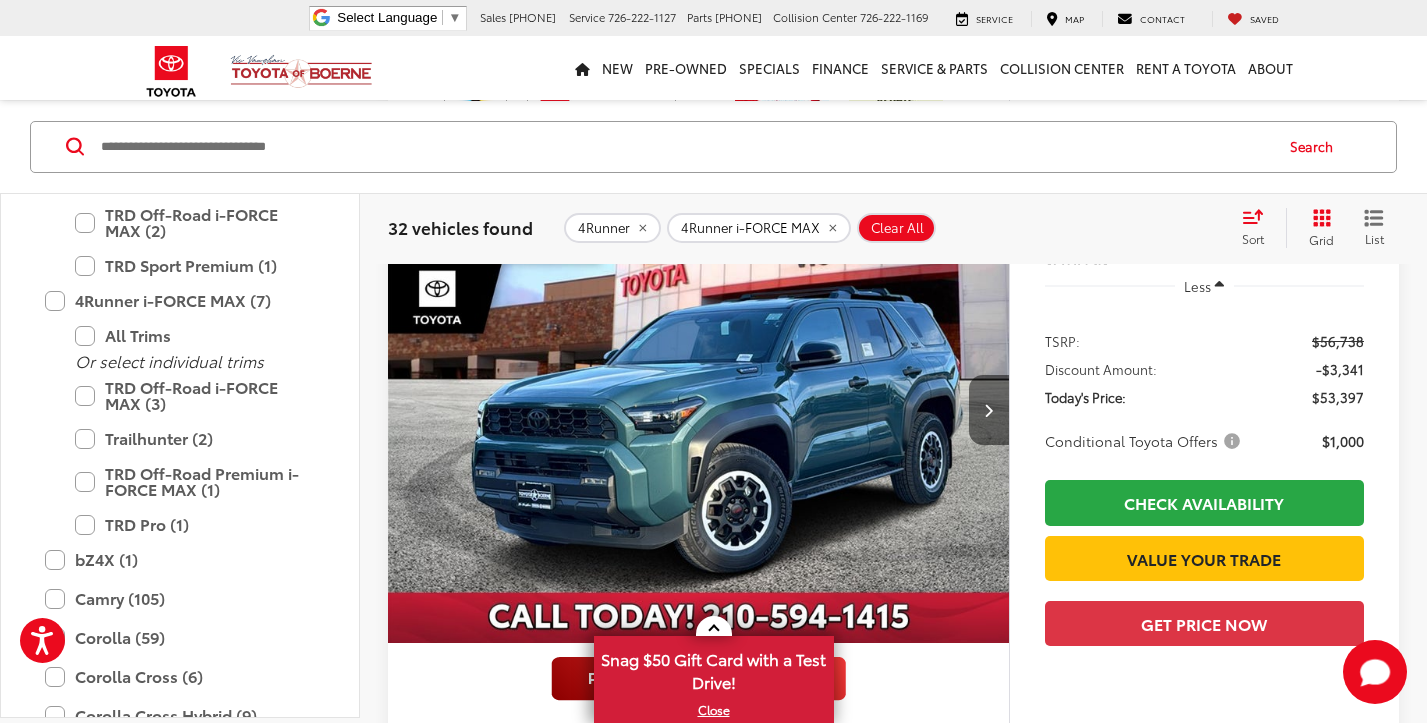 click at bounding box center [989, 410] 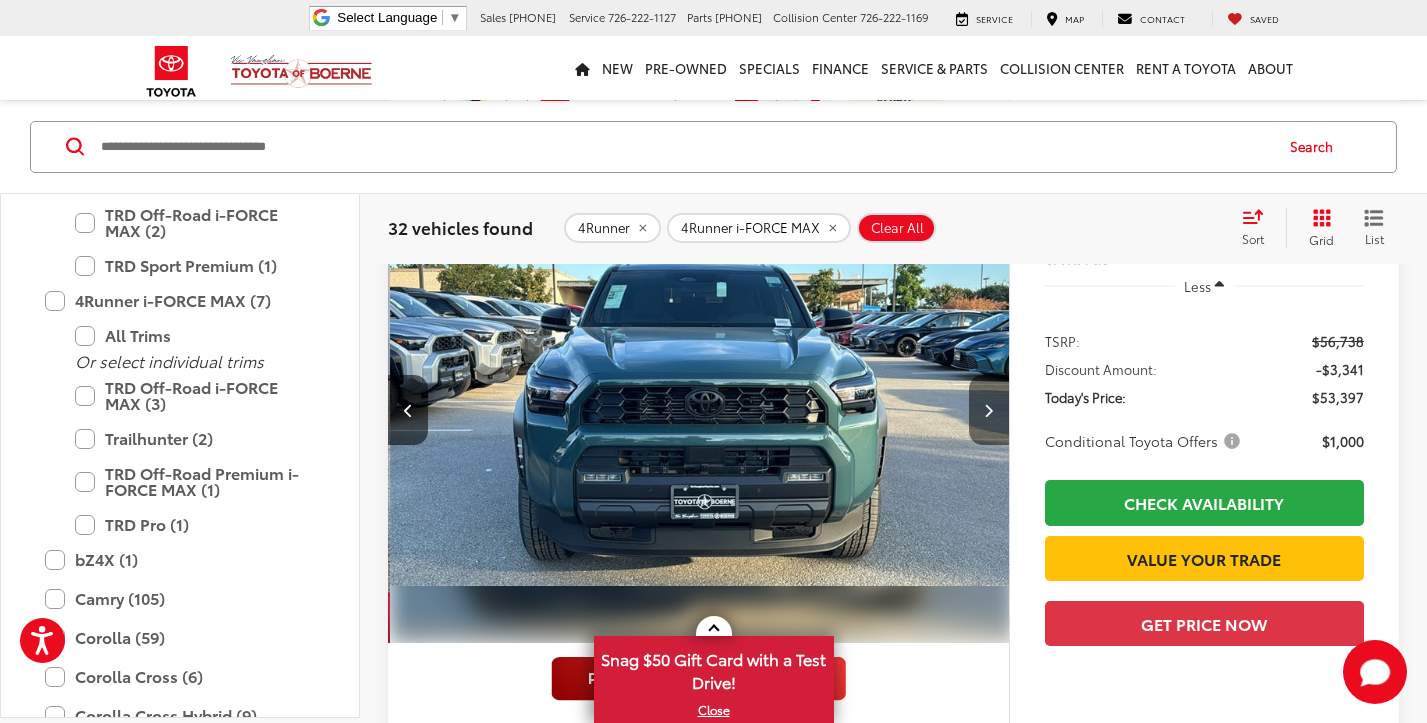 scroll, scrollTop: 0, scrollLeft: 624, axis: horizontal 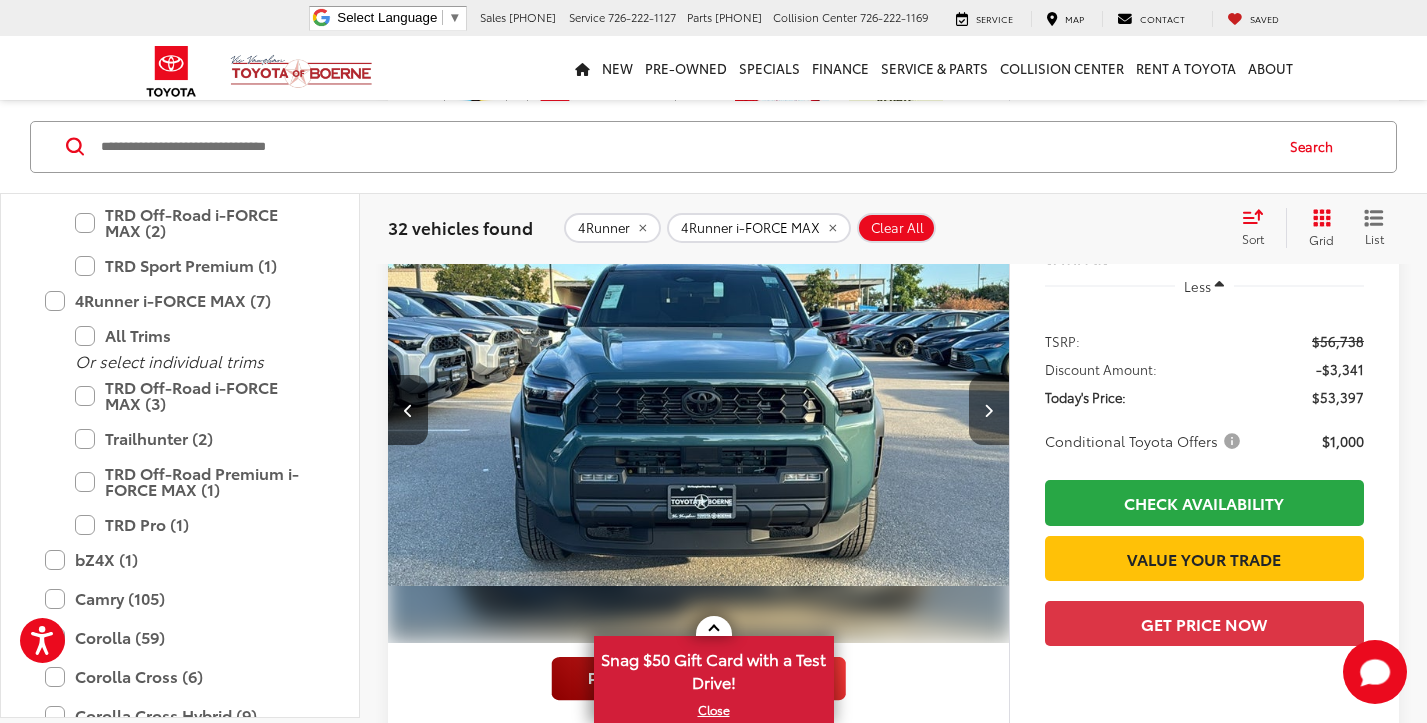 click at bounding box center [988, 410] 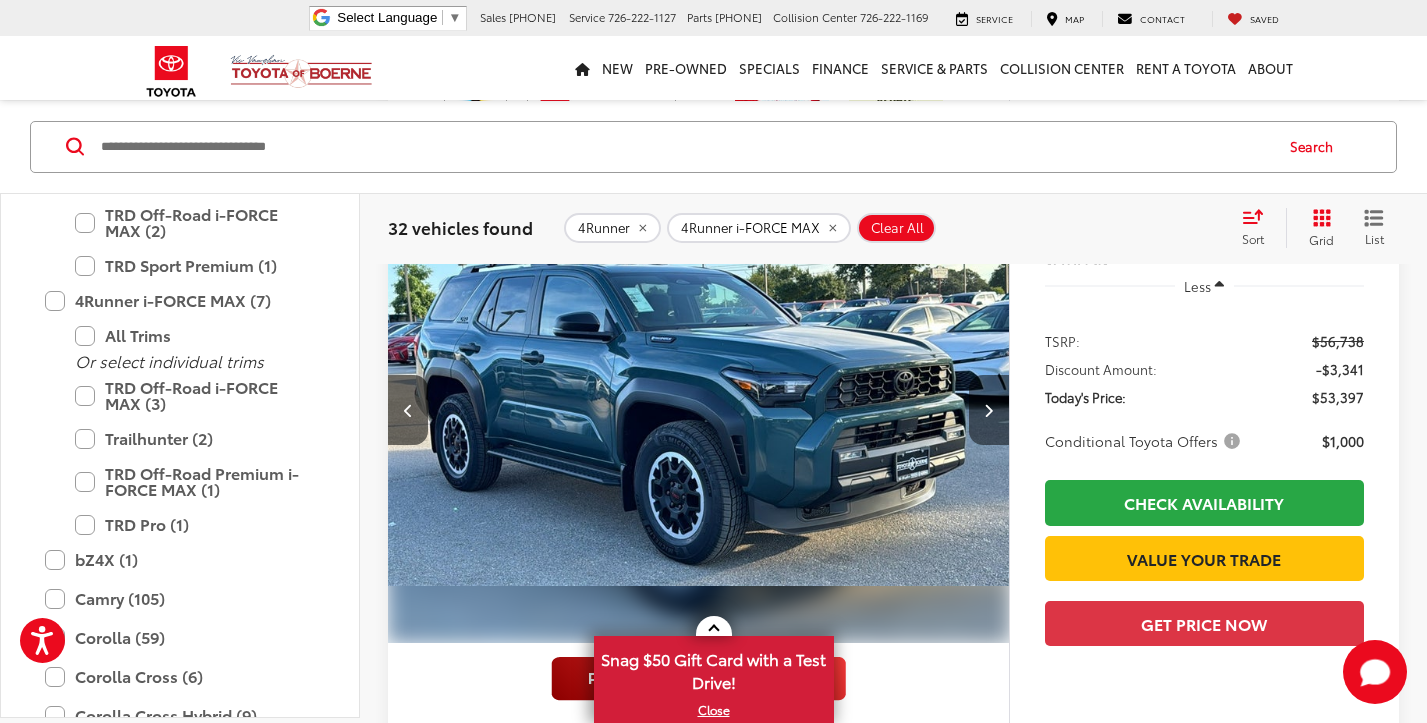 click at bounding box center [988, 410] 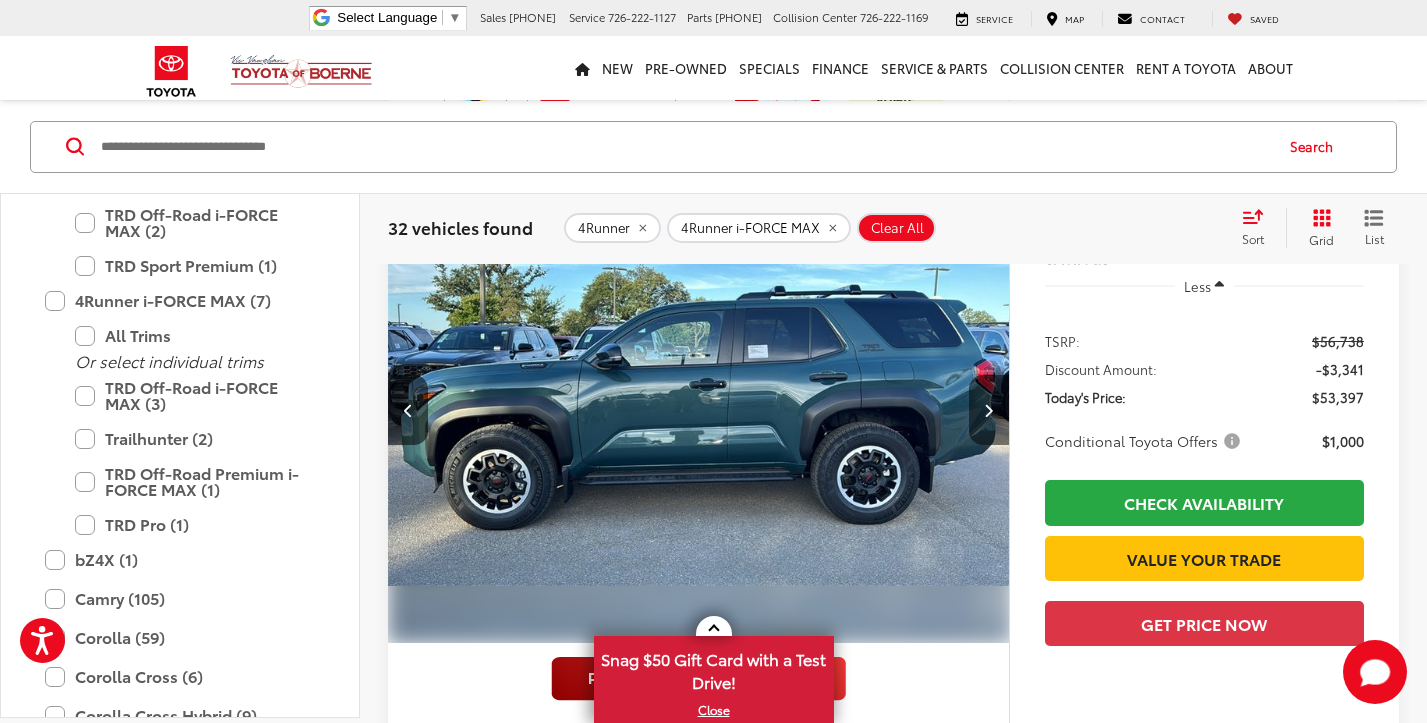 scroll, scrollTop: 0, scrollLeft: 1872, axis: horizontal 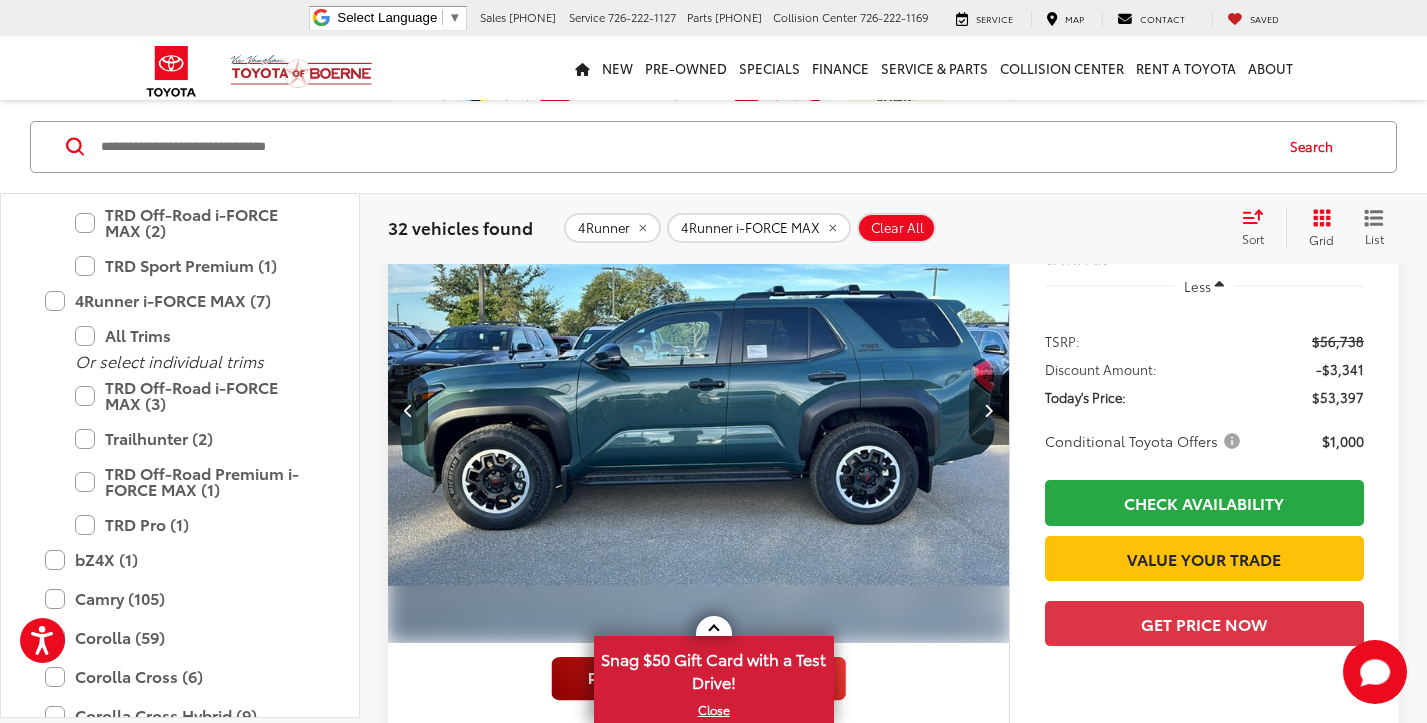 click at bounding box center [988, 410] 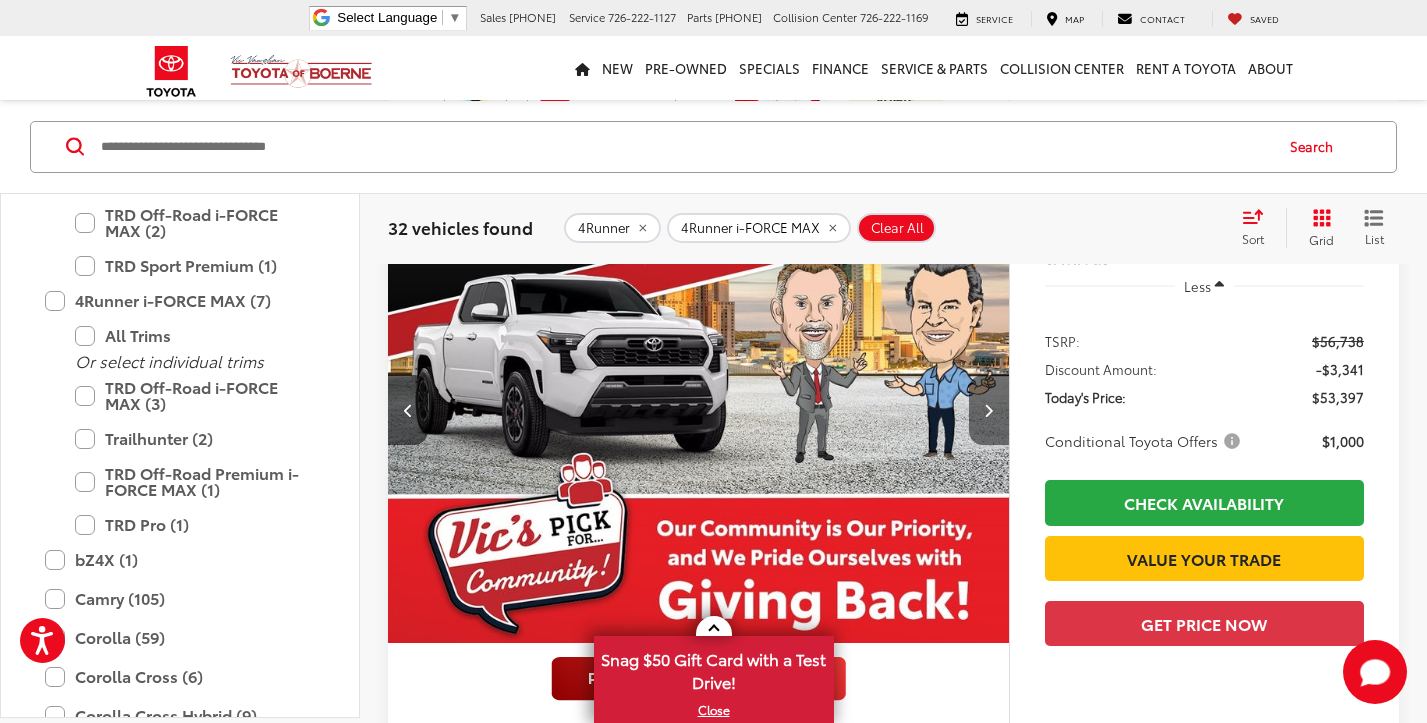 click at bounding box center [988, 410] 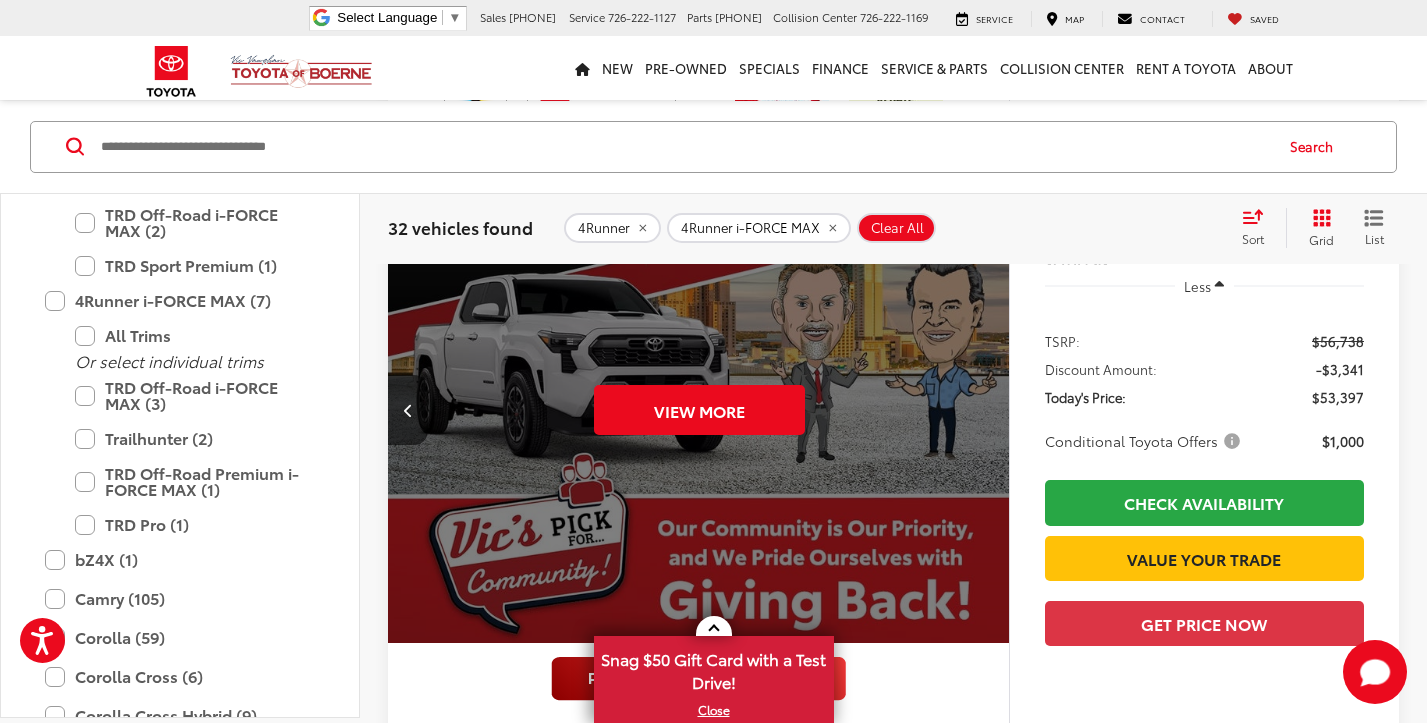 scroll, scrollTop: 0, scrollLeft: 3120, axis: horizontal 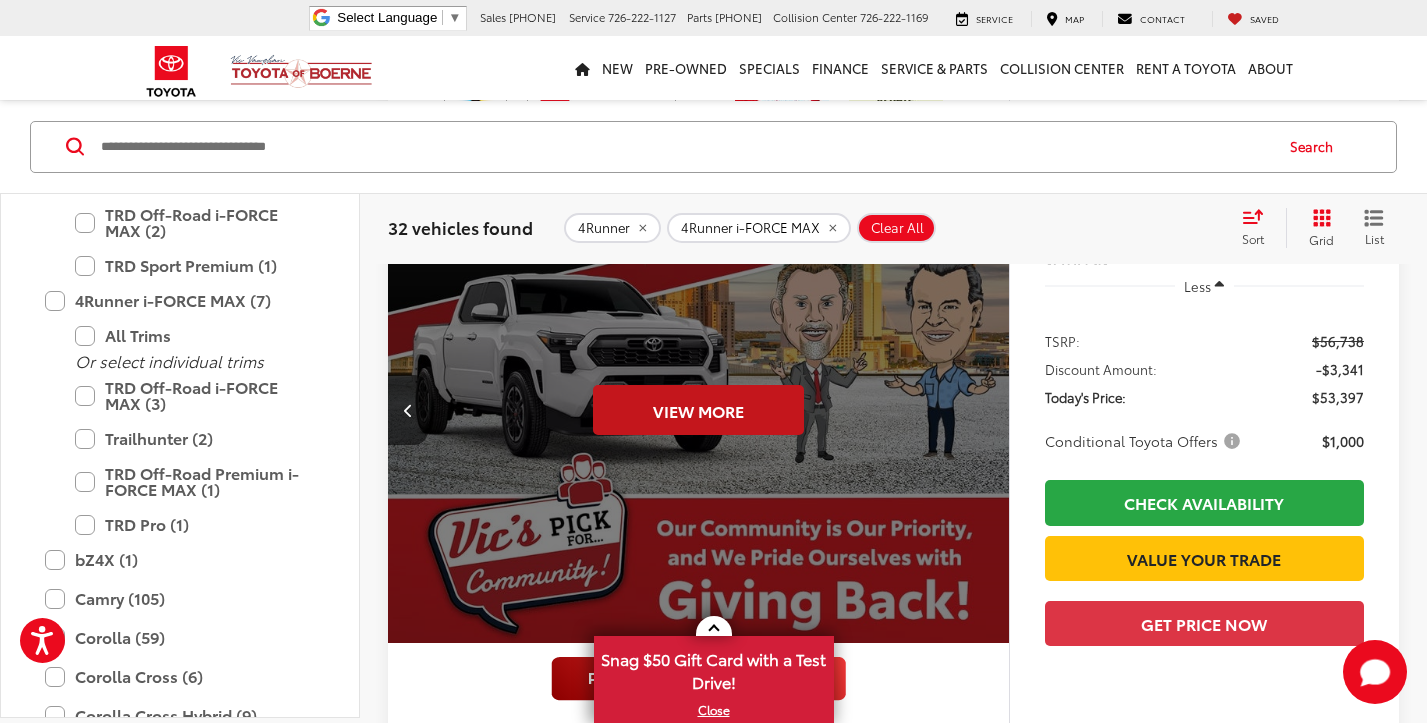 click on "View More" at bounding box center (698, 410) 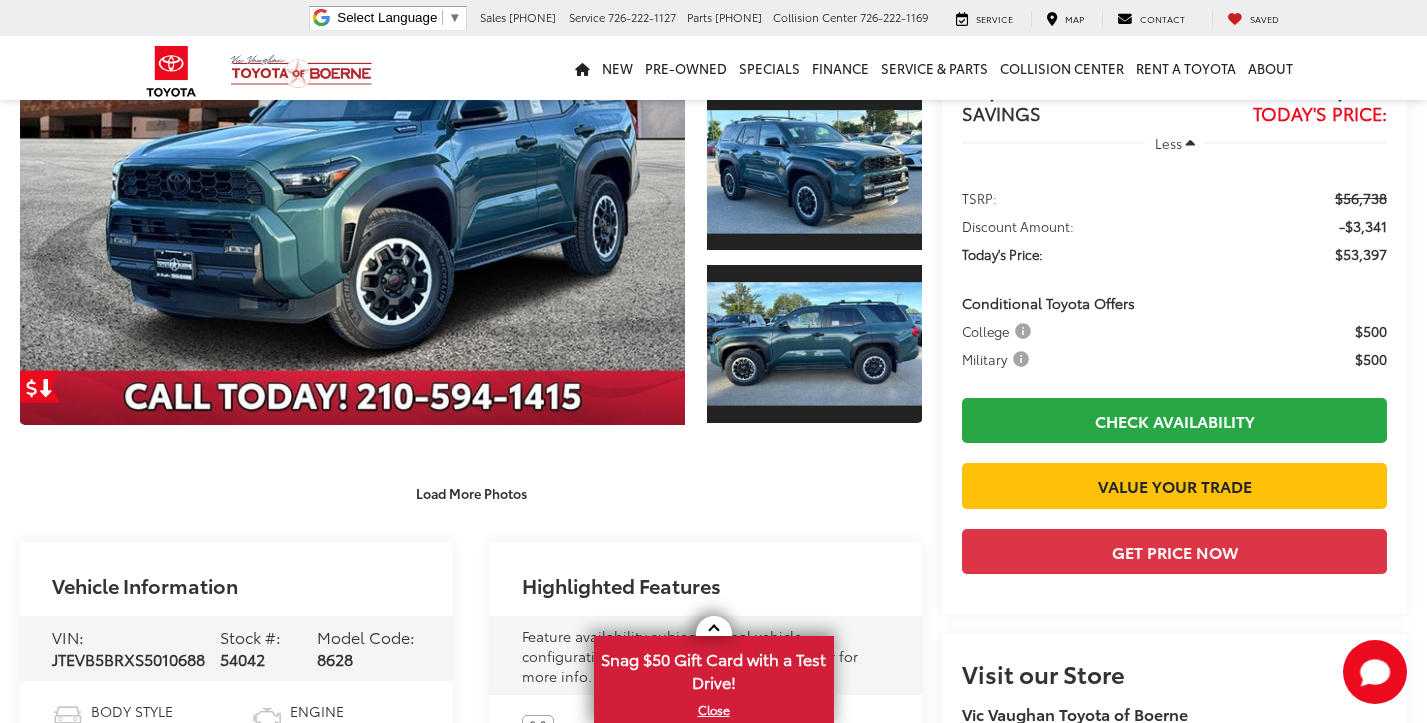 scroll, scrollTop: 261, scrollLeft: 0, axis: vertical 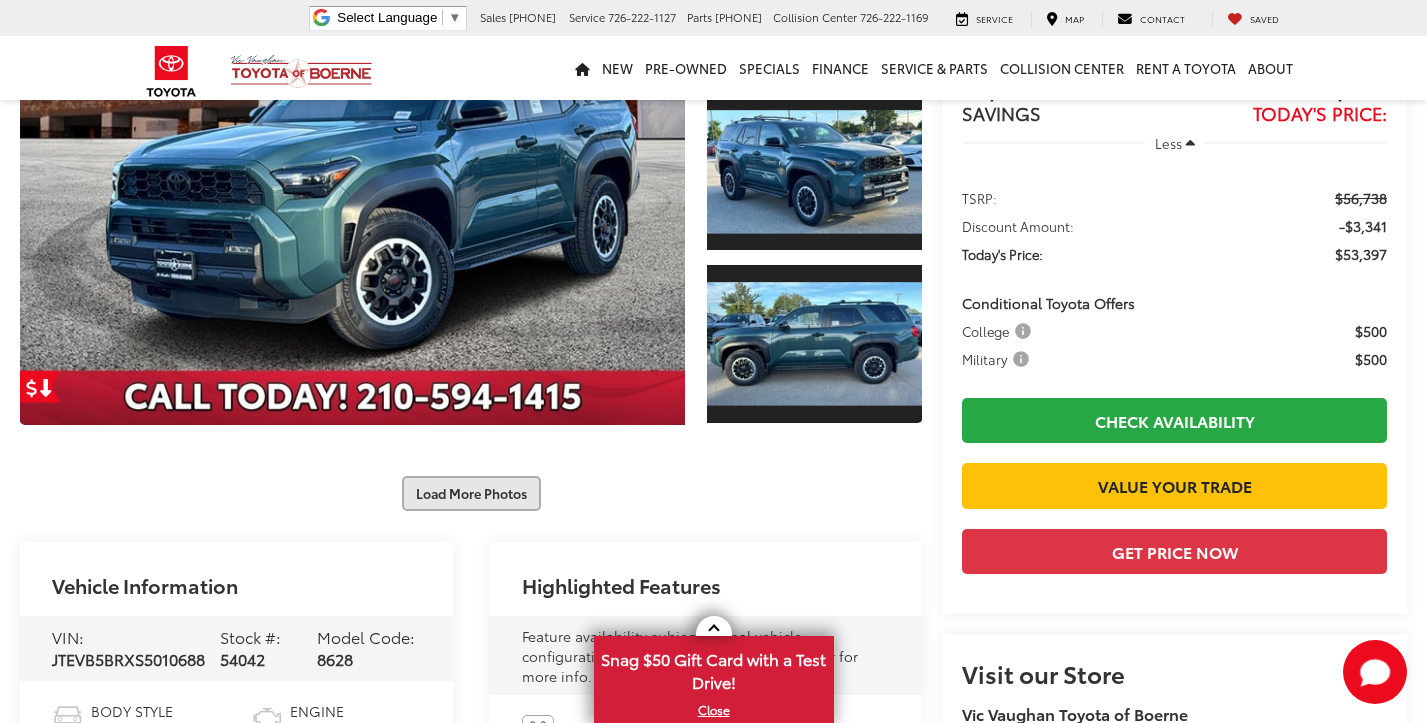click on "Load More Photos" at bounding box center (471, 493) 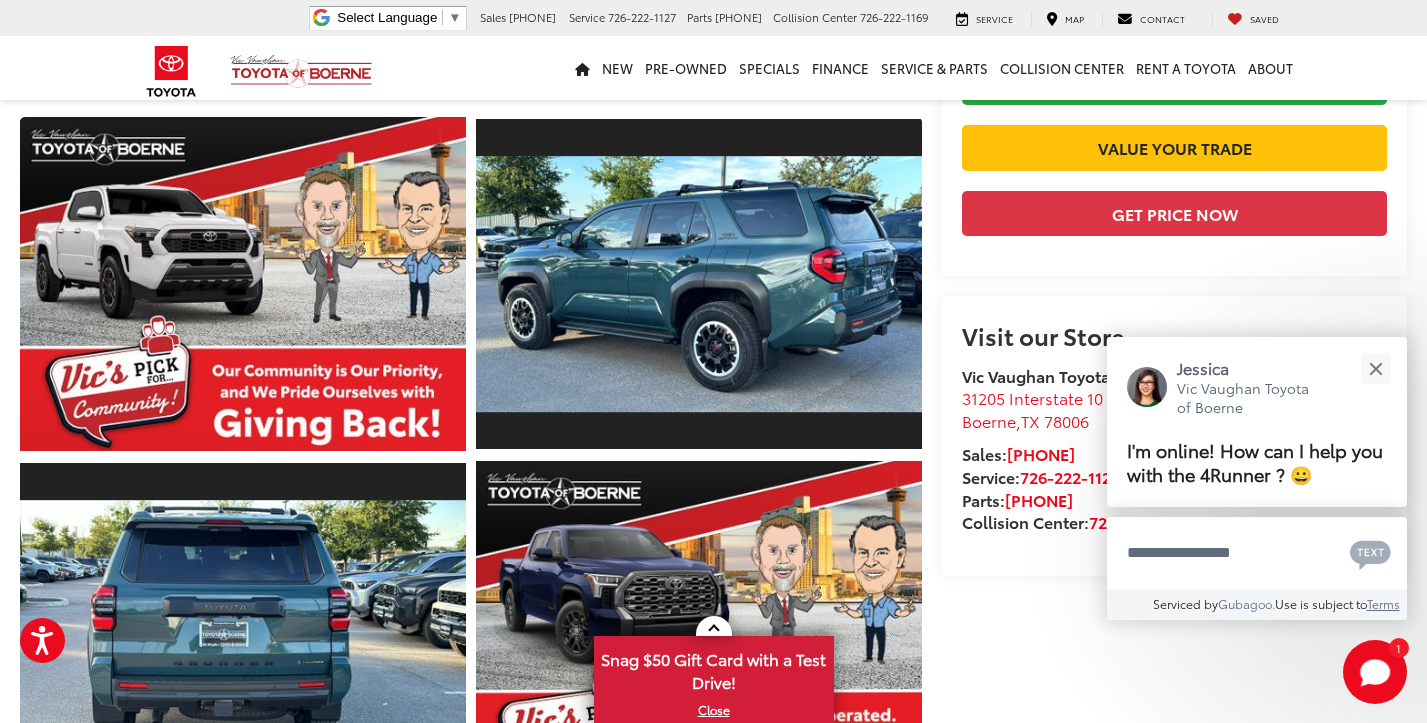 scroll, scrollTop: 613, scrollLeft: 0, axis: vertical 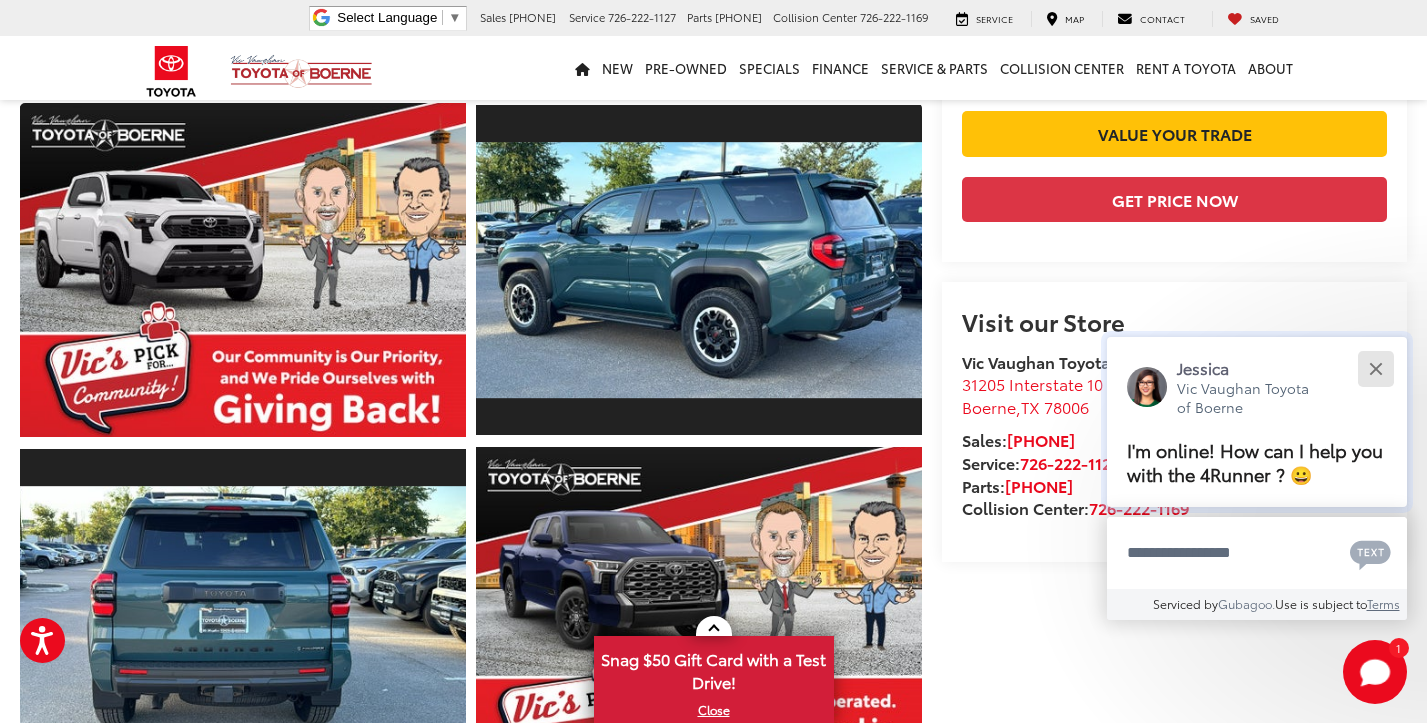 click at bounding box center [1375, 368] 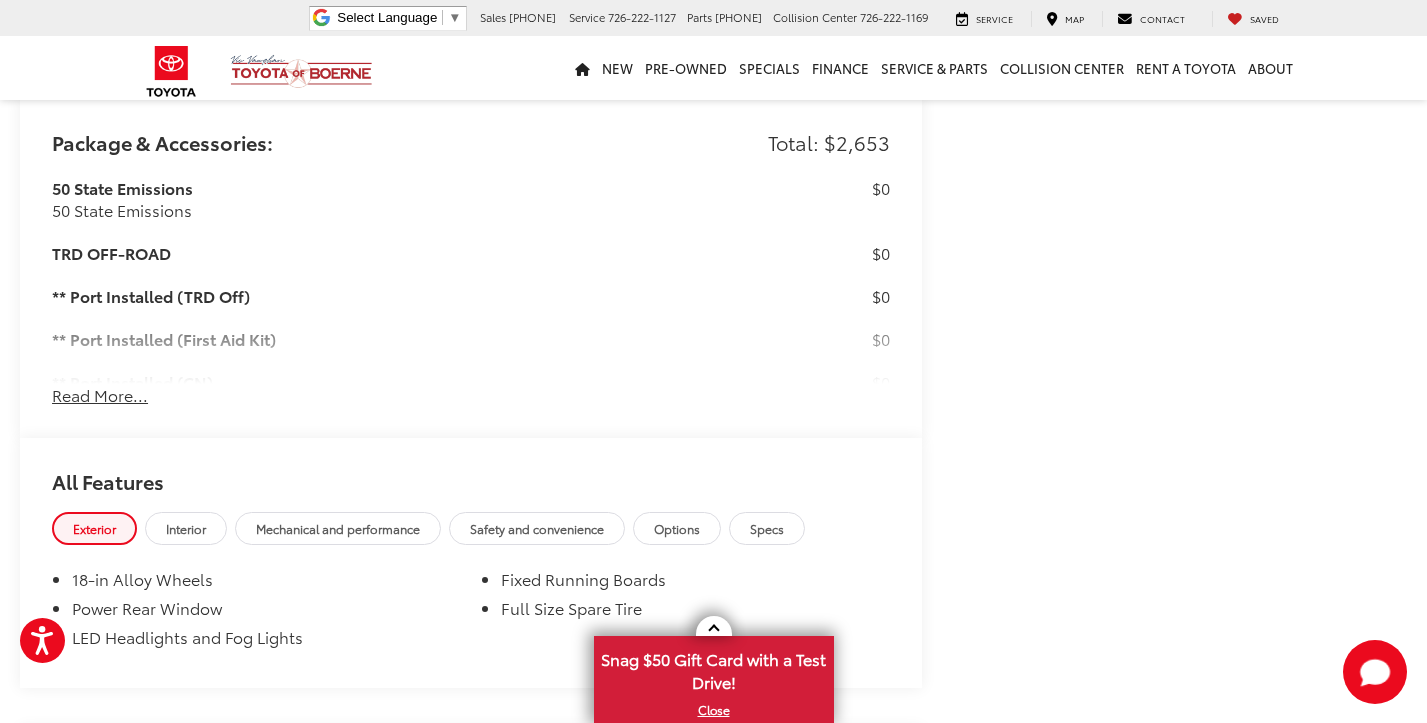 scroll, scrollTop: 2298, scrollLeft: 0, axis: vertical 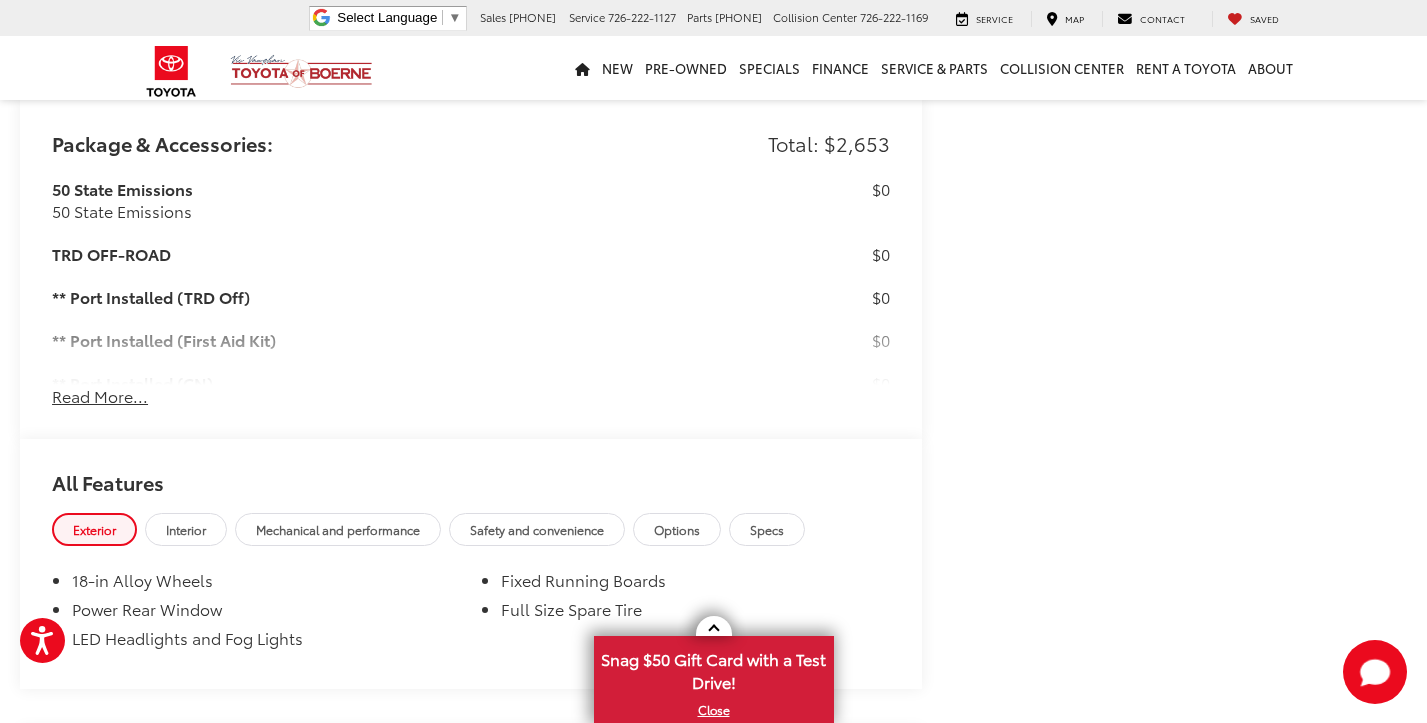 click on "Read More..." at bounding box center [100, 396] 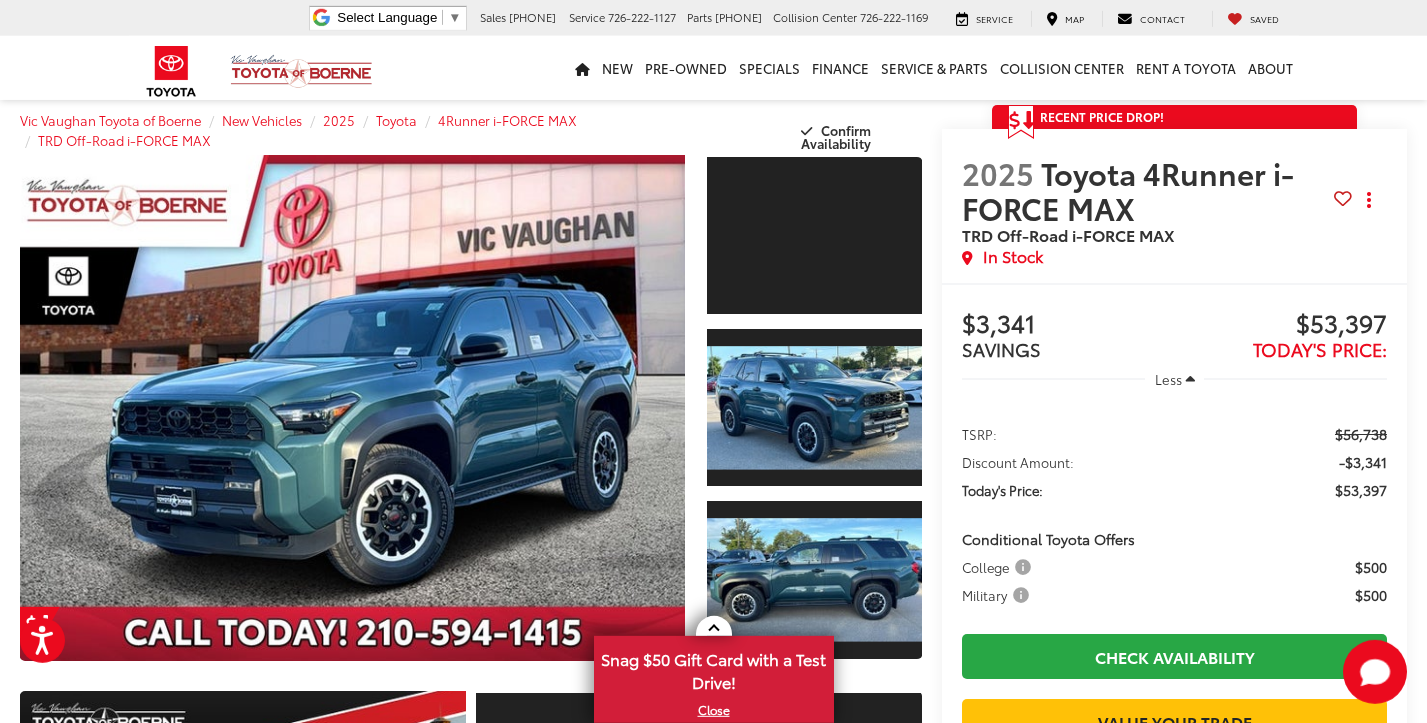 scroll, scrollTop: 0, scrollLeft: 0, axis: both 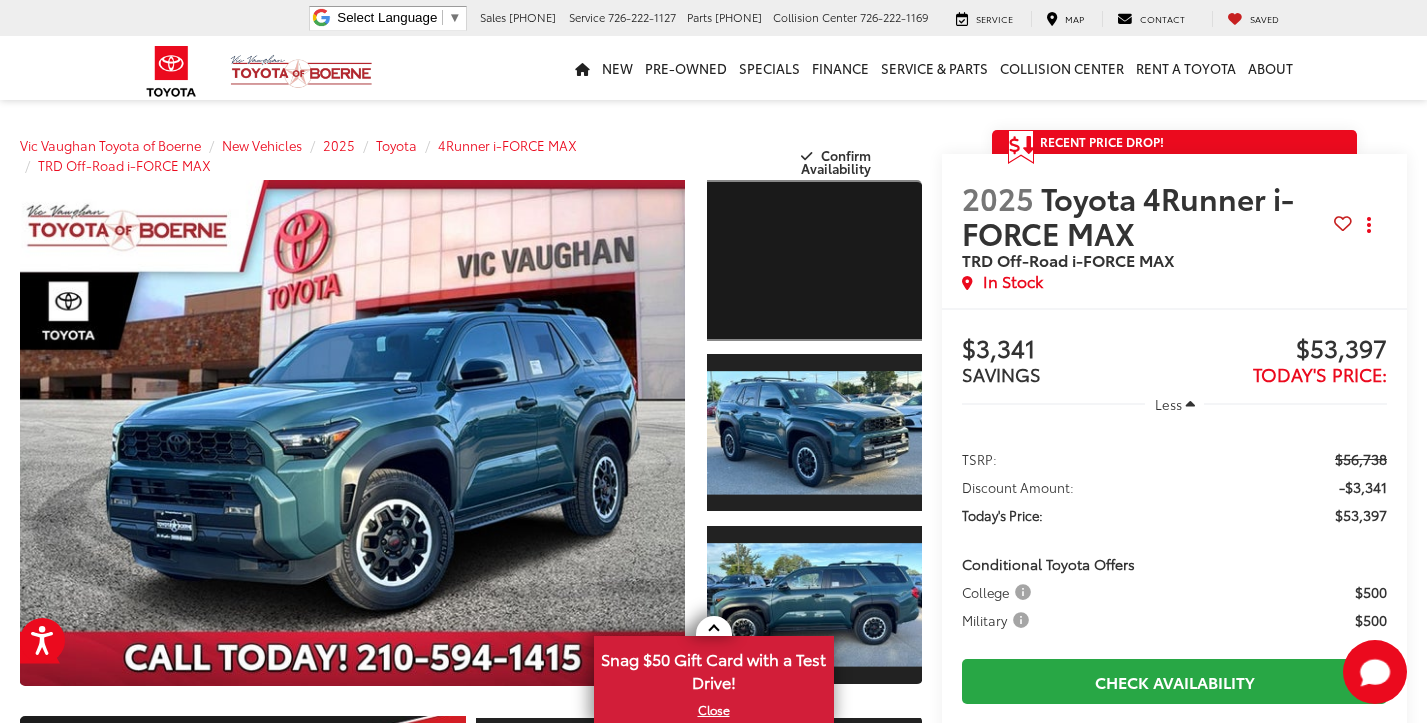 click at bounding box center [814, 260] 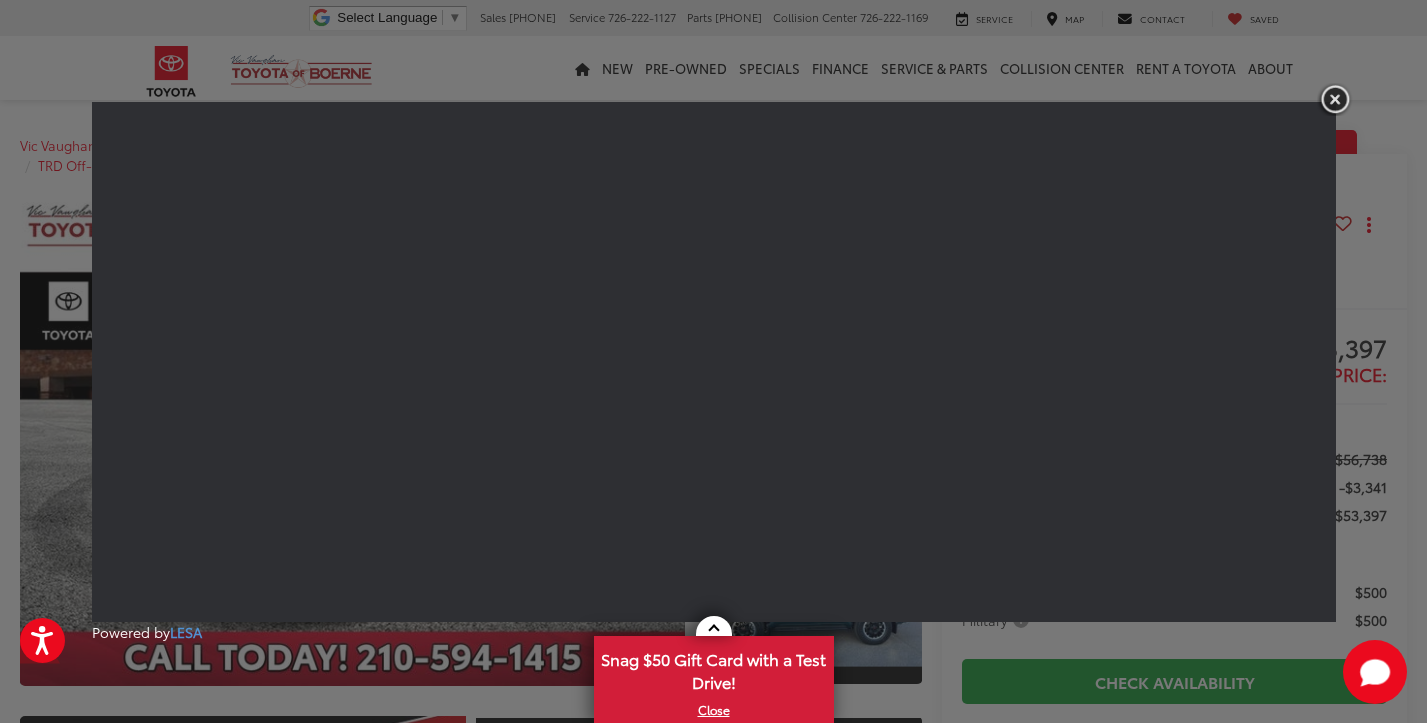 scroll, scrollTop: 4, scrollLeft: 0, axis: vertical 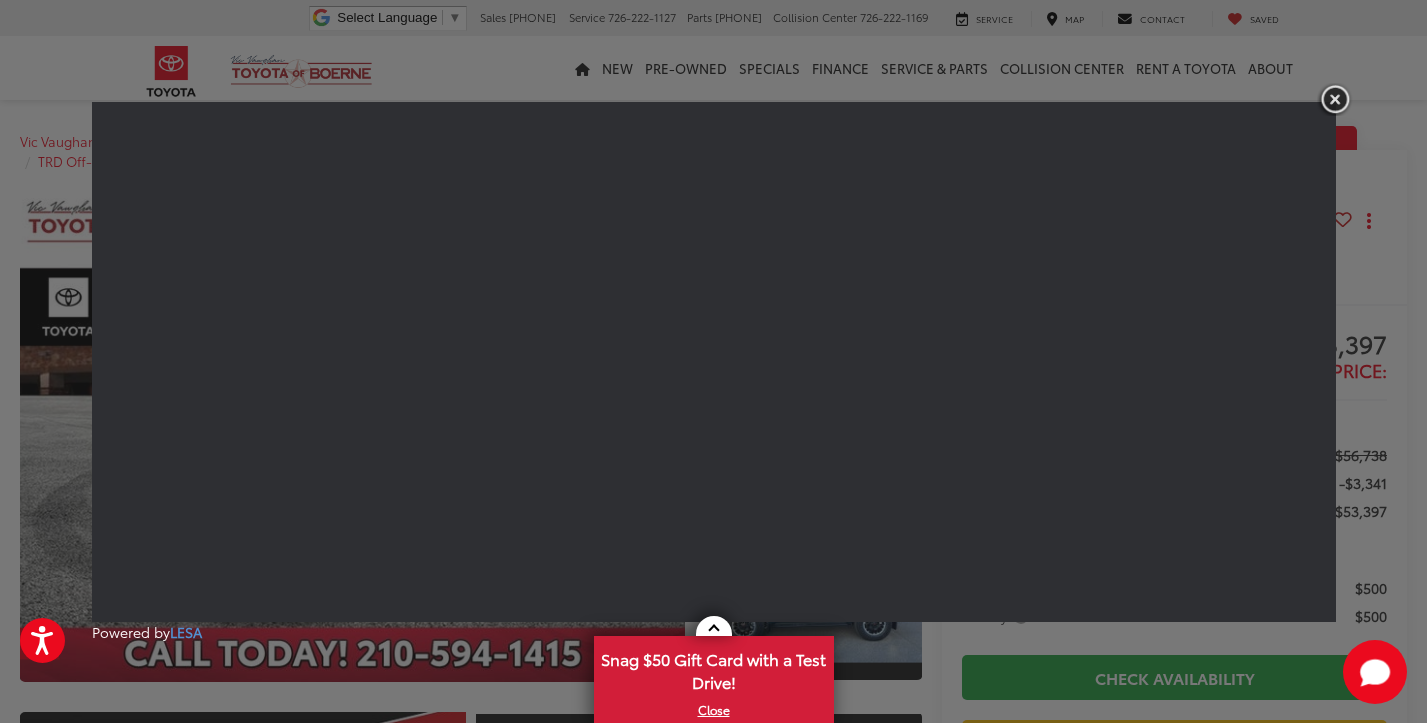 click at bounding box center [1335, 99] 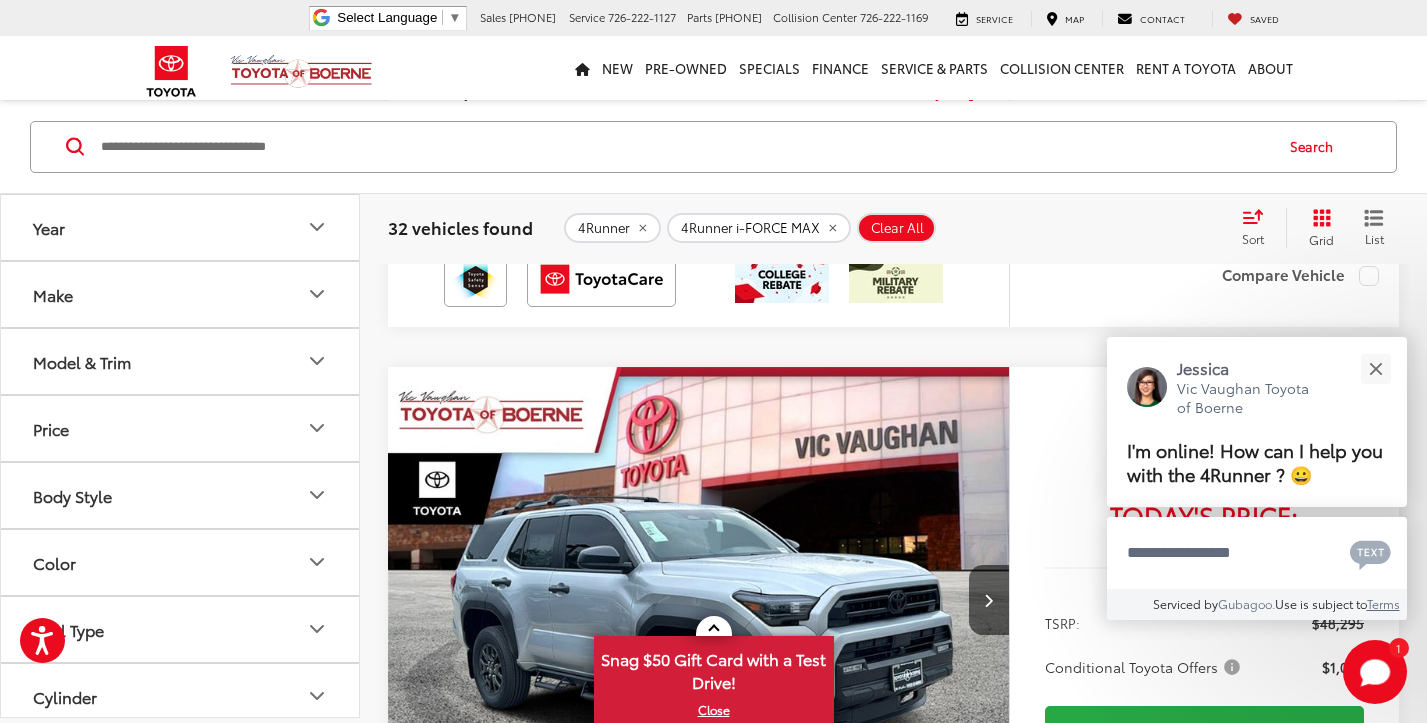 scroll, scrollTop: 1655, scrollLeft: 0, axis: vertical 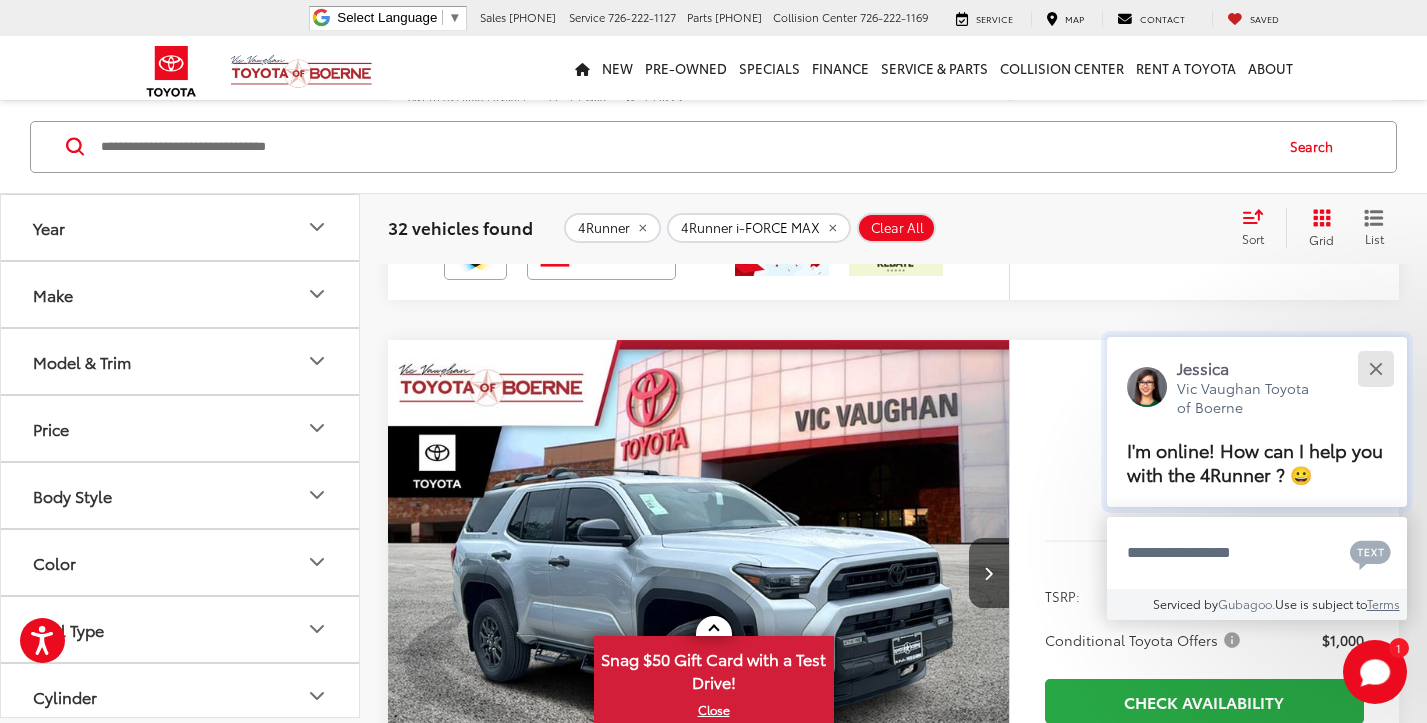 click at bounding box center [1375, 368] 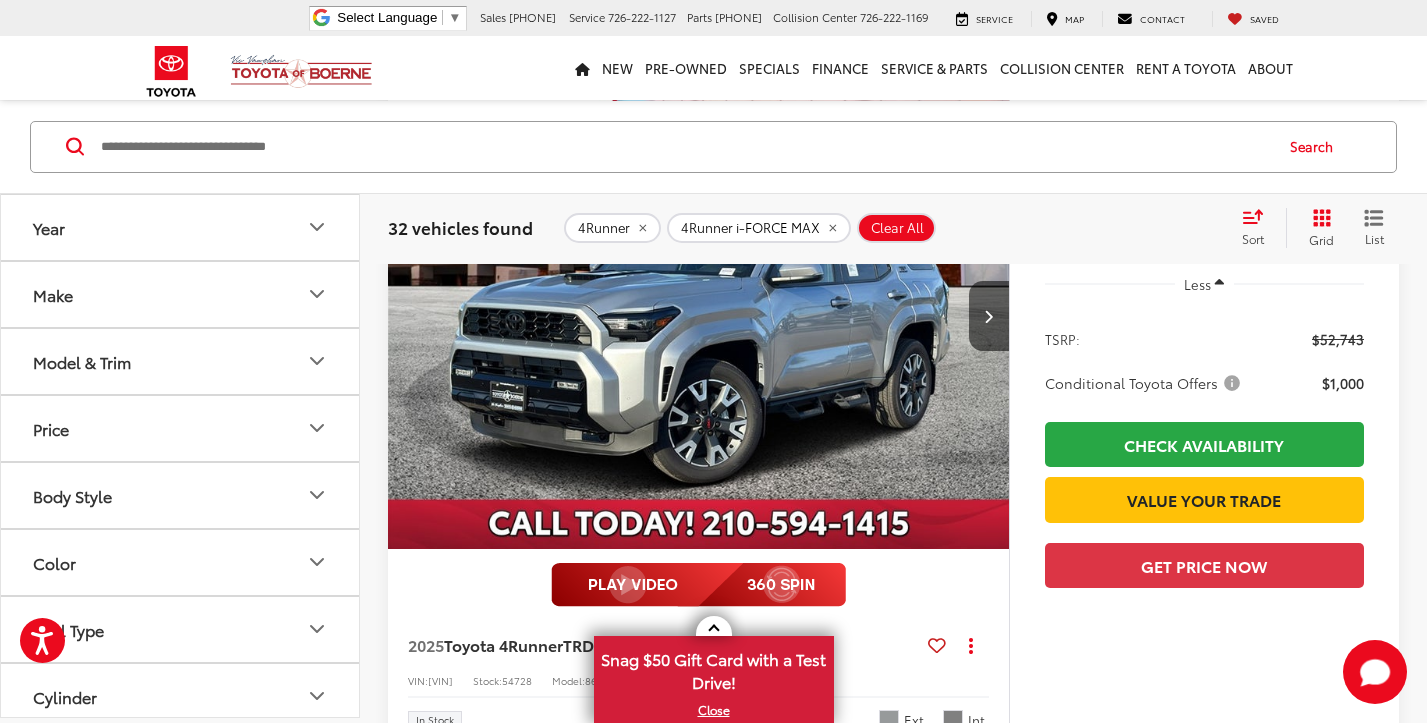 scroll, scrollTop: 2687, scrollLeft: 0, axis: vertical 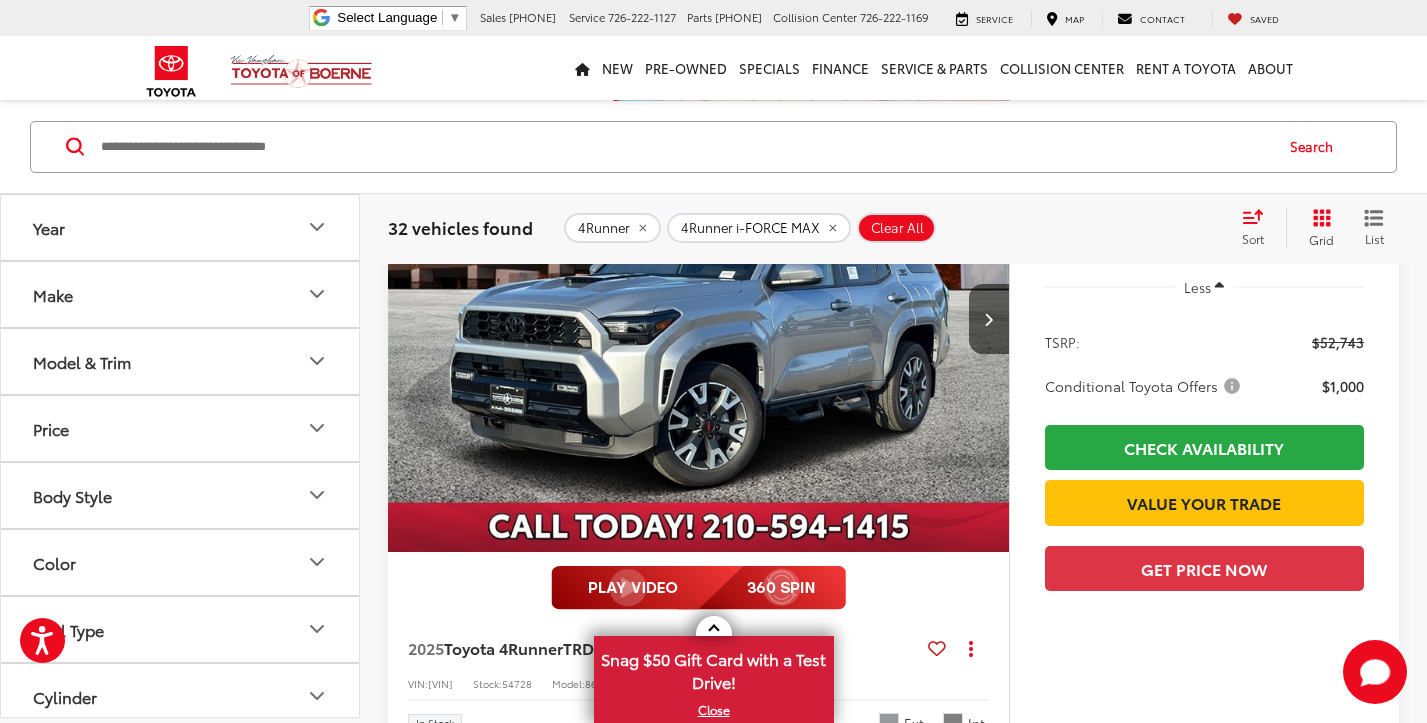 click at bounding box center [699, 320] 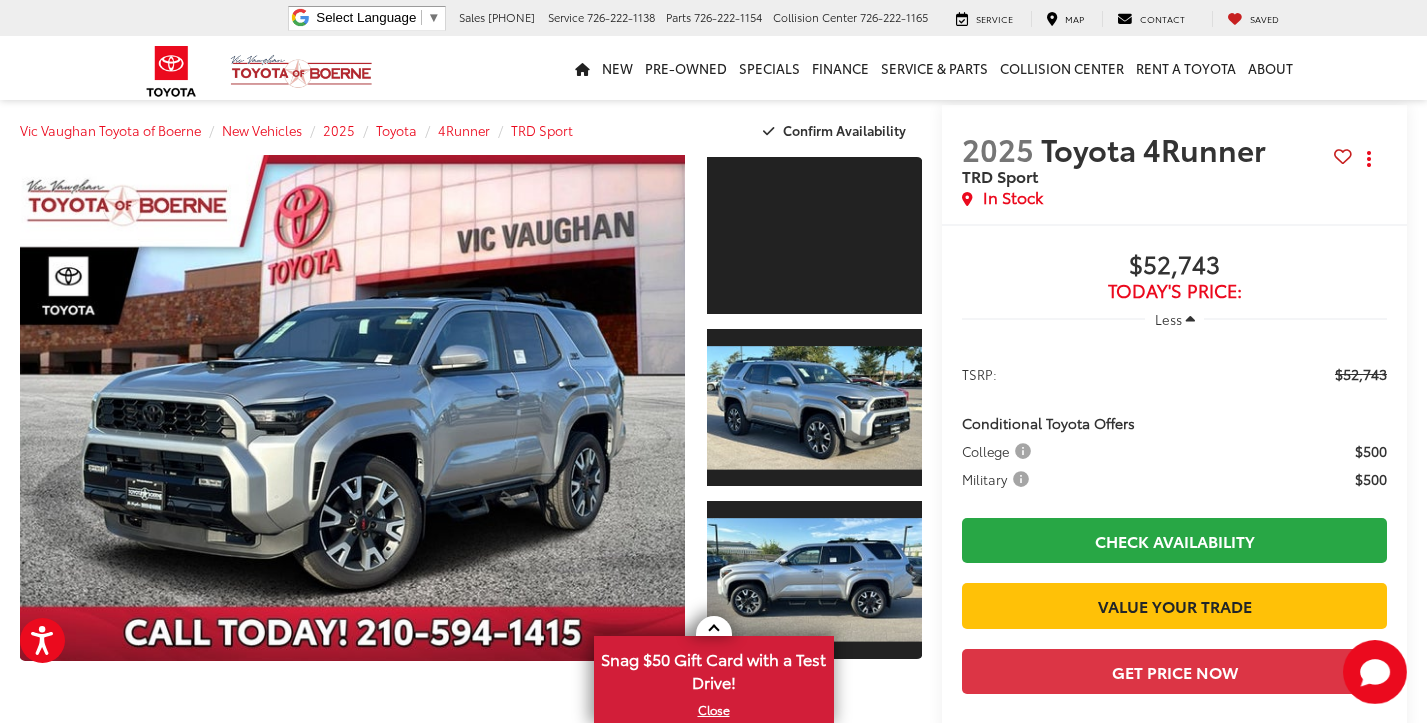 scroll, scrollTop: 0, scrollLeft: 0, axis: both 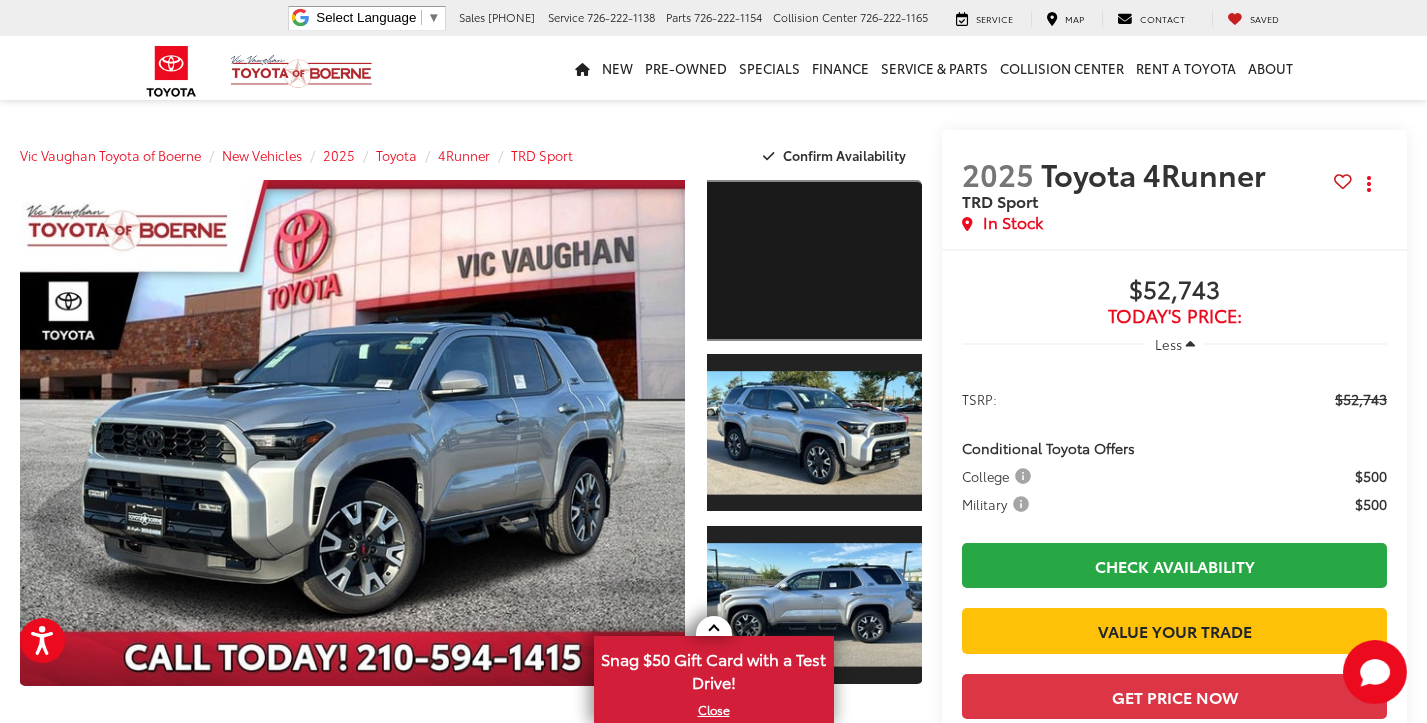click at bounding box center (814, 260) 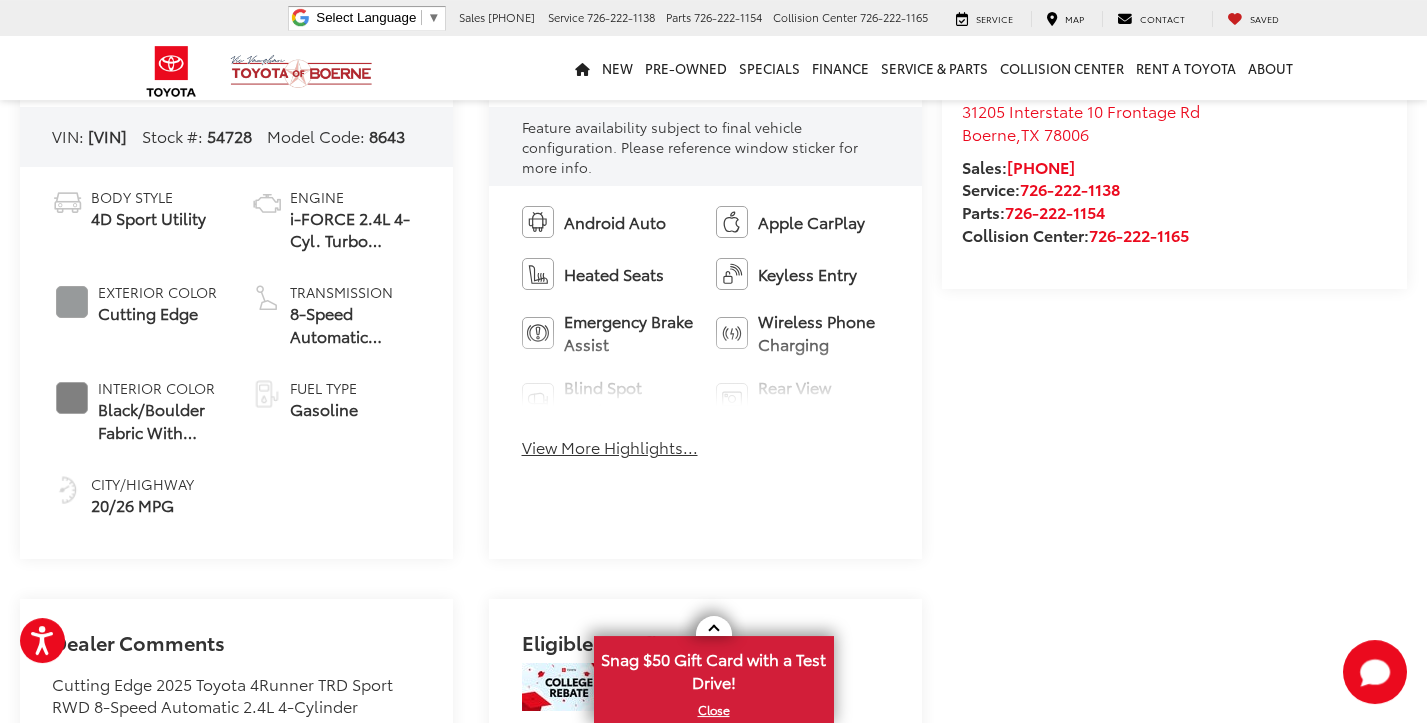 scroll, scrollTop: 772, scrollLeft: 0, axis: vertical 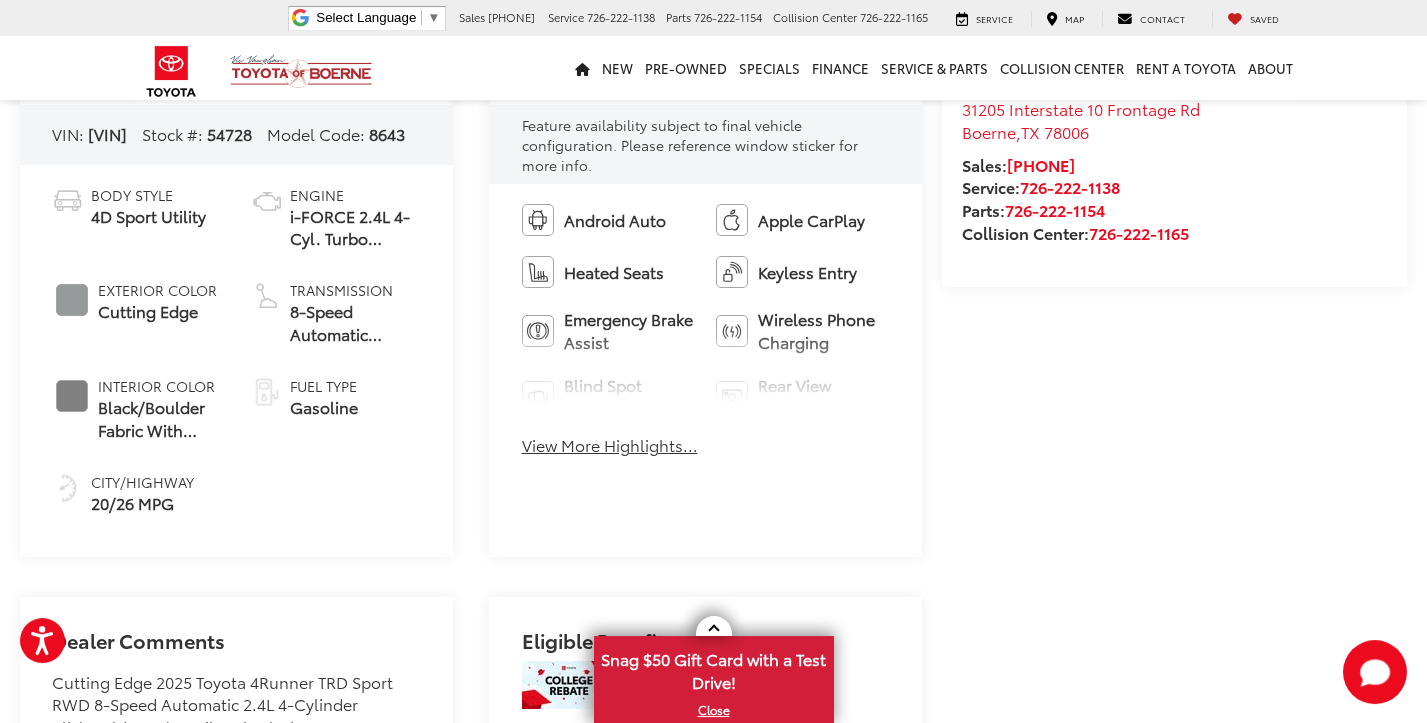 click on "View More Highlights..." at bounding box center [610, 445] 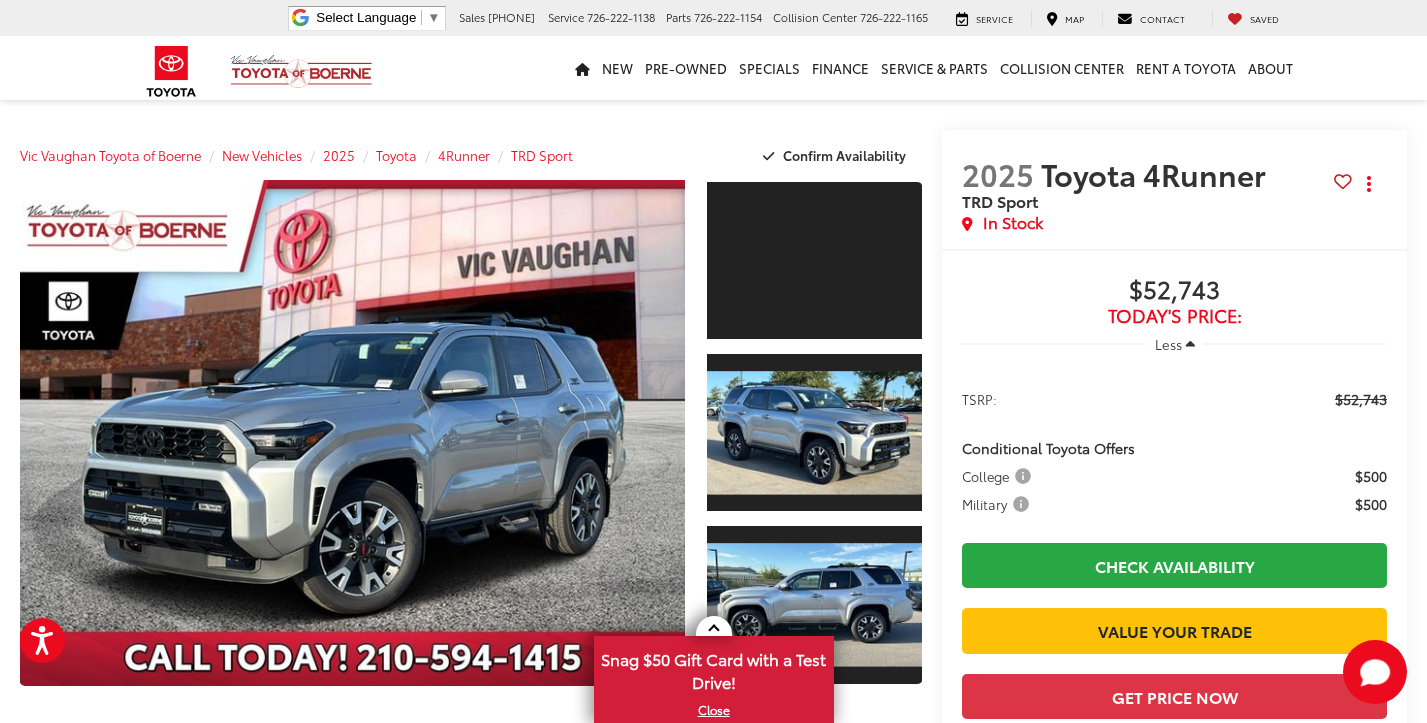 scroll, scrollTop: 96, scrollLeft: 0, axis: vertical 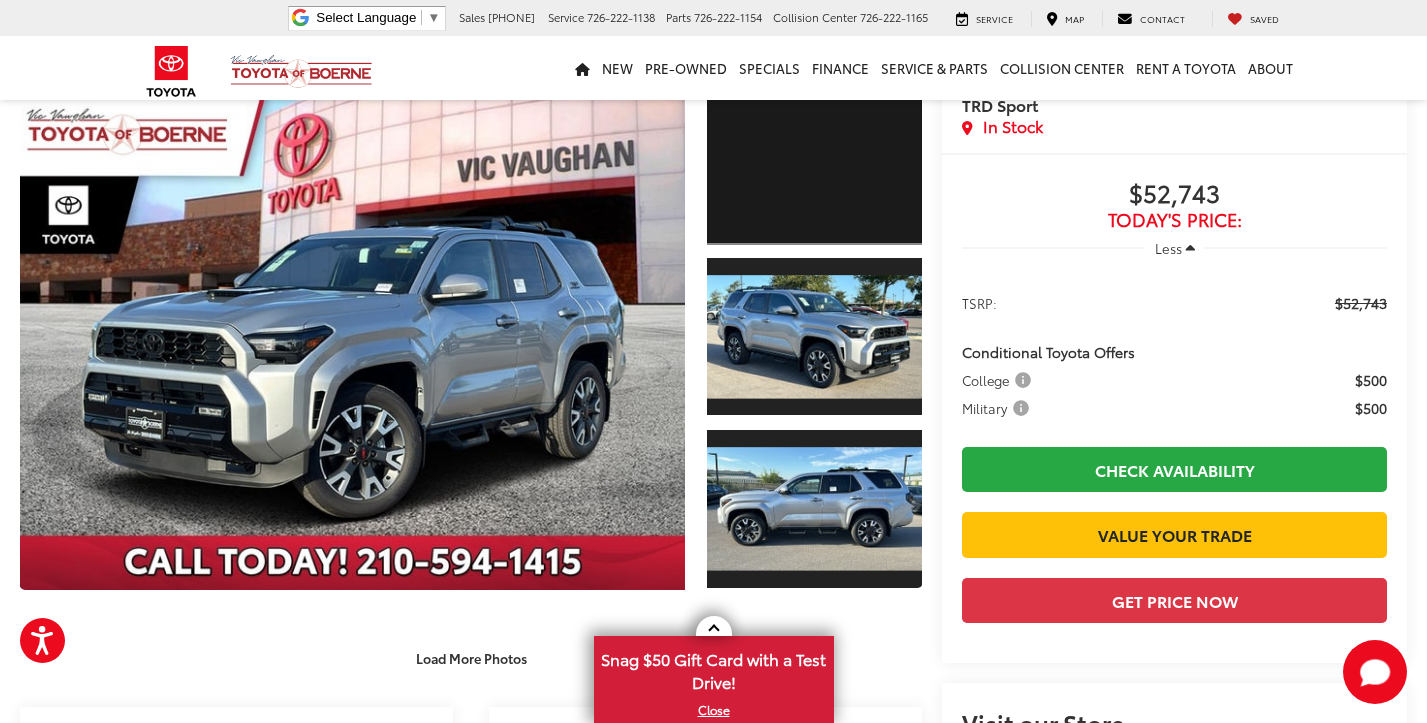 click at bounding box center [814, 164] 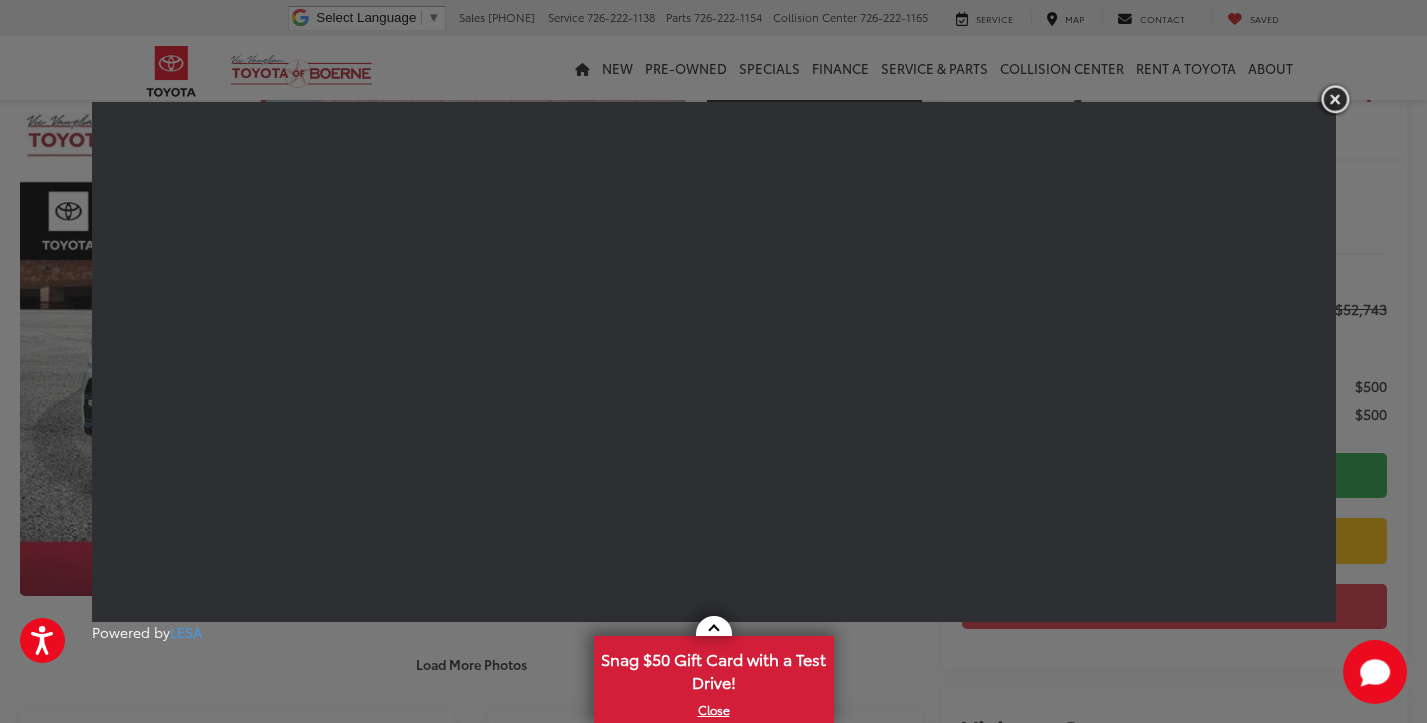 scroll, scrollTop: 87, scrollLeft: 0, axis: vertical 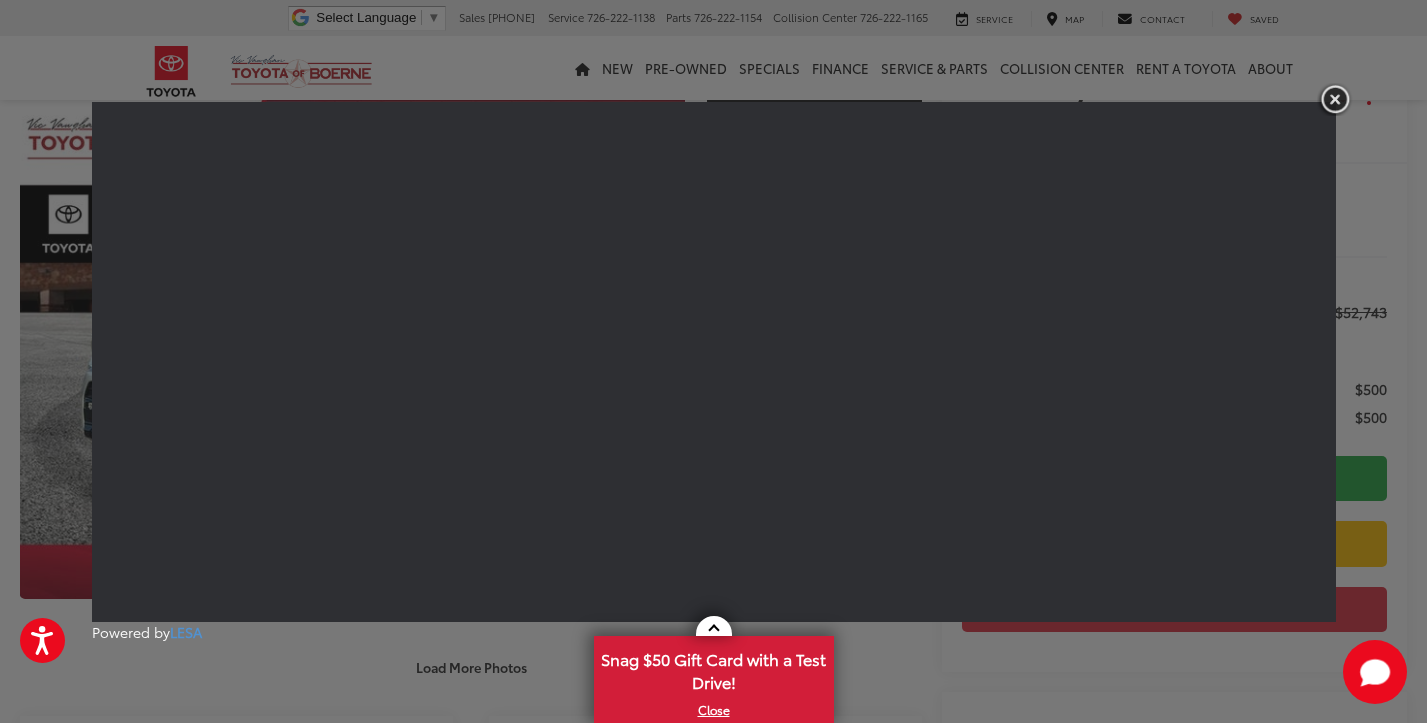 click at bounding box center (1335, 99) 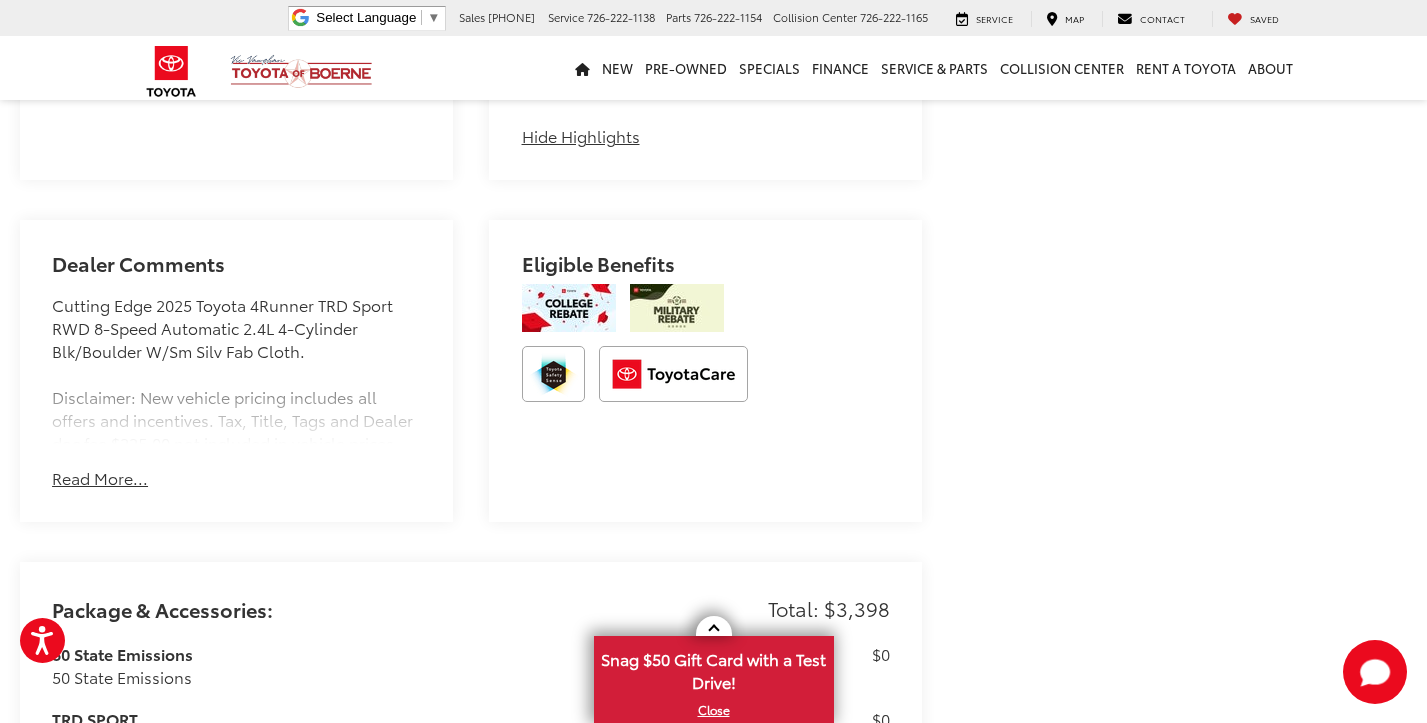 scroll, scrollTop: 1227, scrollLeft: 0, axis: vertical 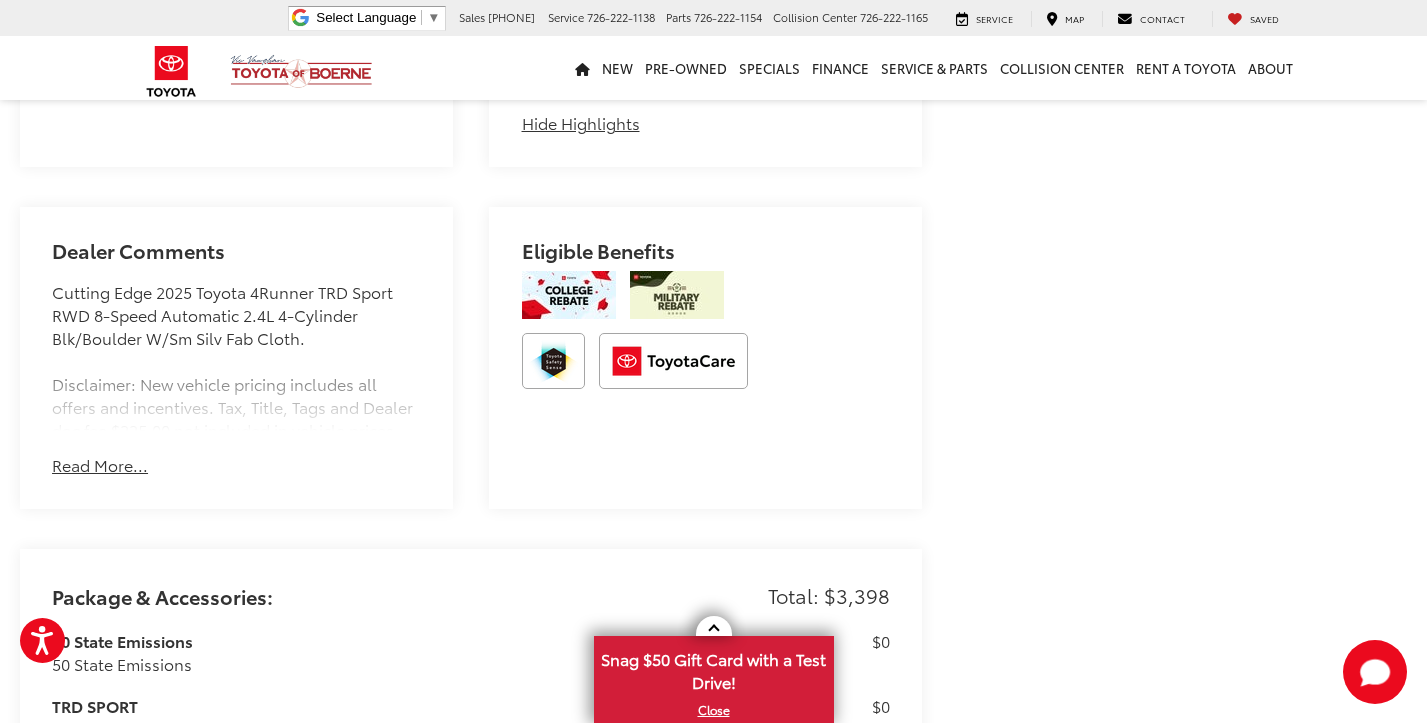 click on "Read More..." at bounding box center (100, 465) 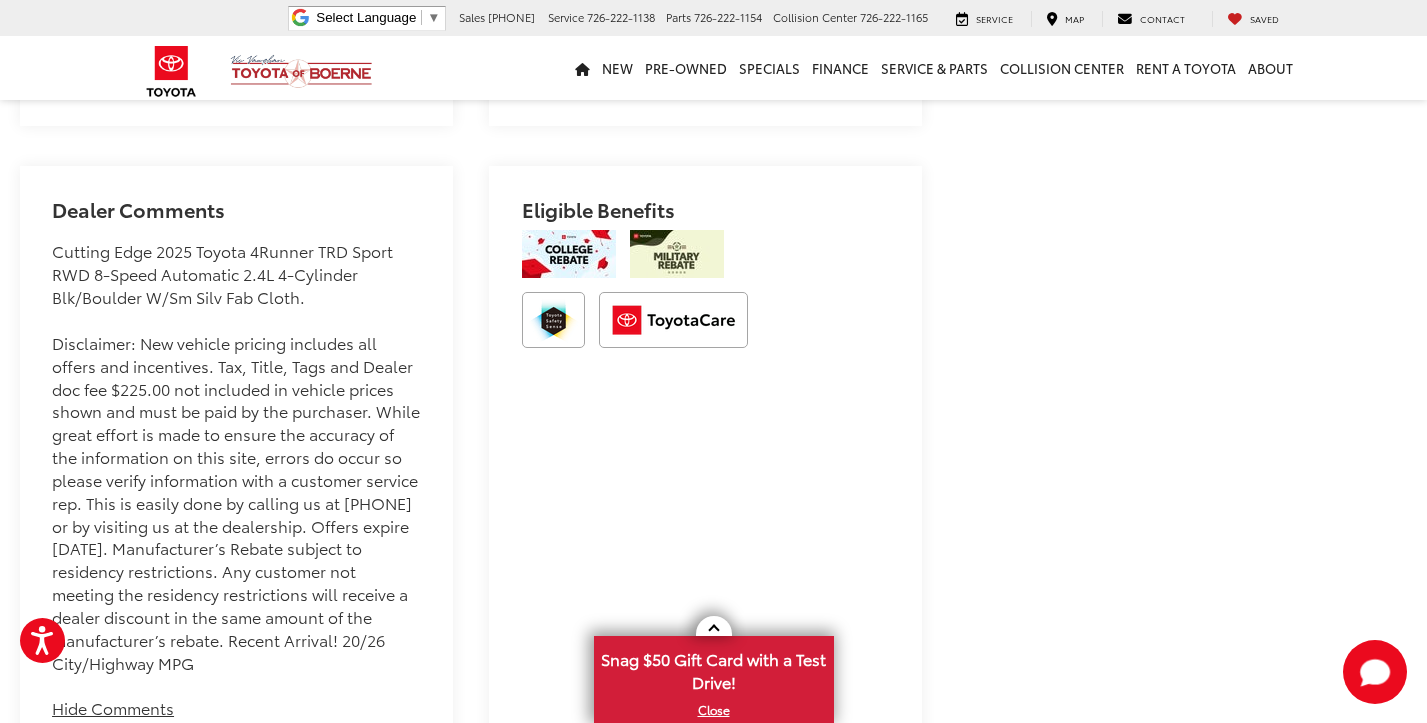 scroll, scrollTop: 1262, scrollLeft: 0, axis: vertical 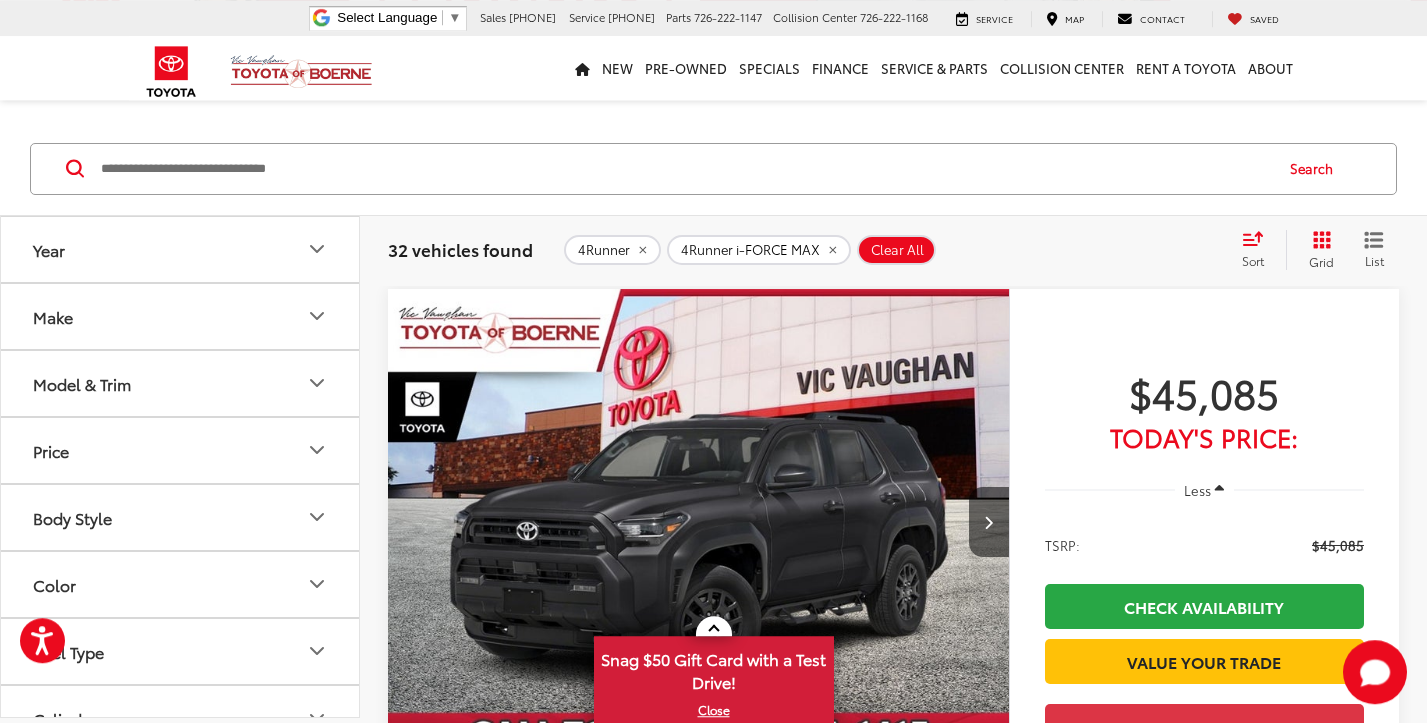 click 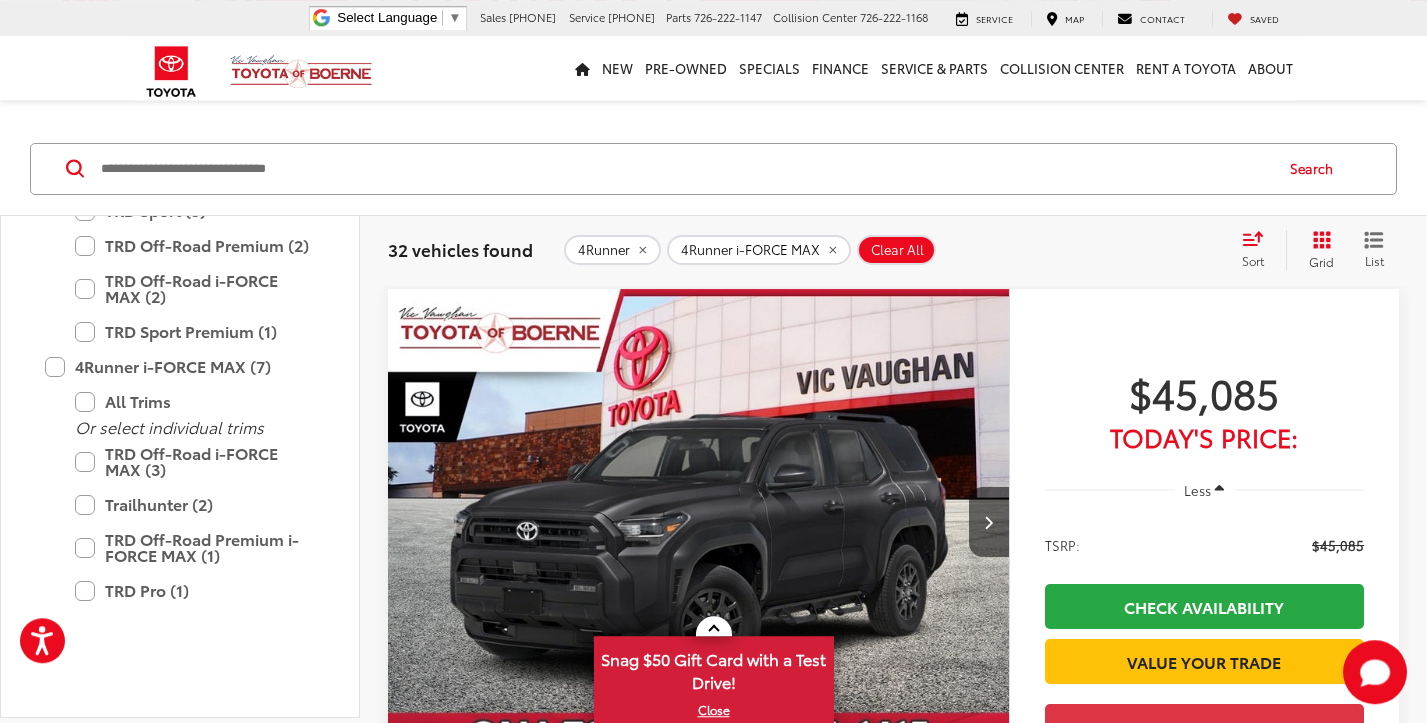 scroll, scrollTop: 491, scrollLeft: 0, axis: vertical 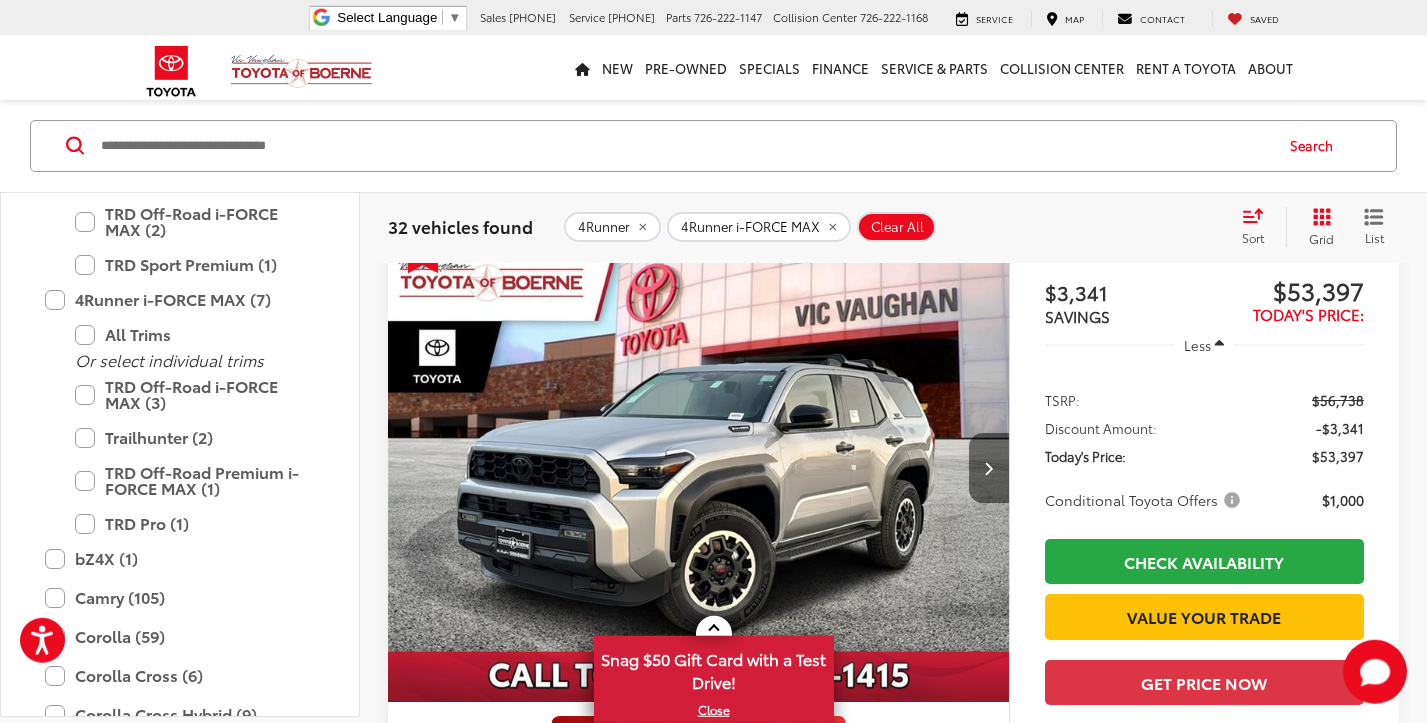 click at bounding box center (988, 468) 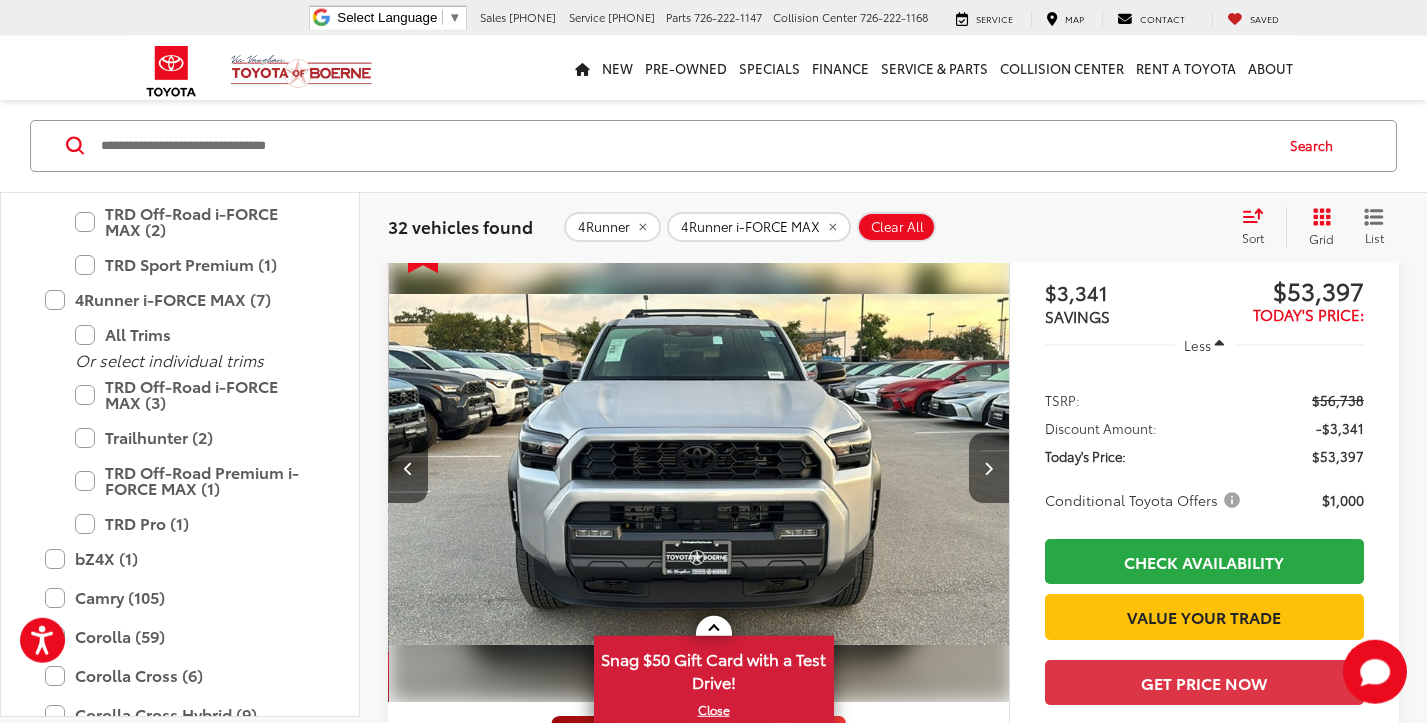 scroll, scrollTop: 0, scrollLeft: 624, axis: horizontal 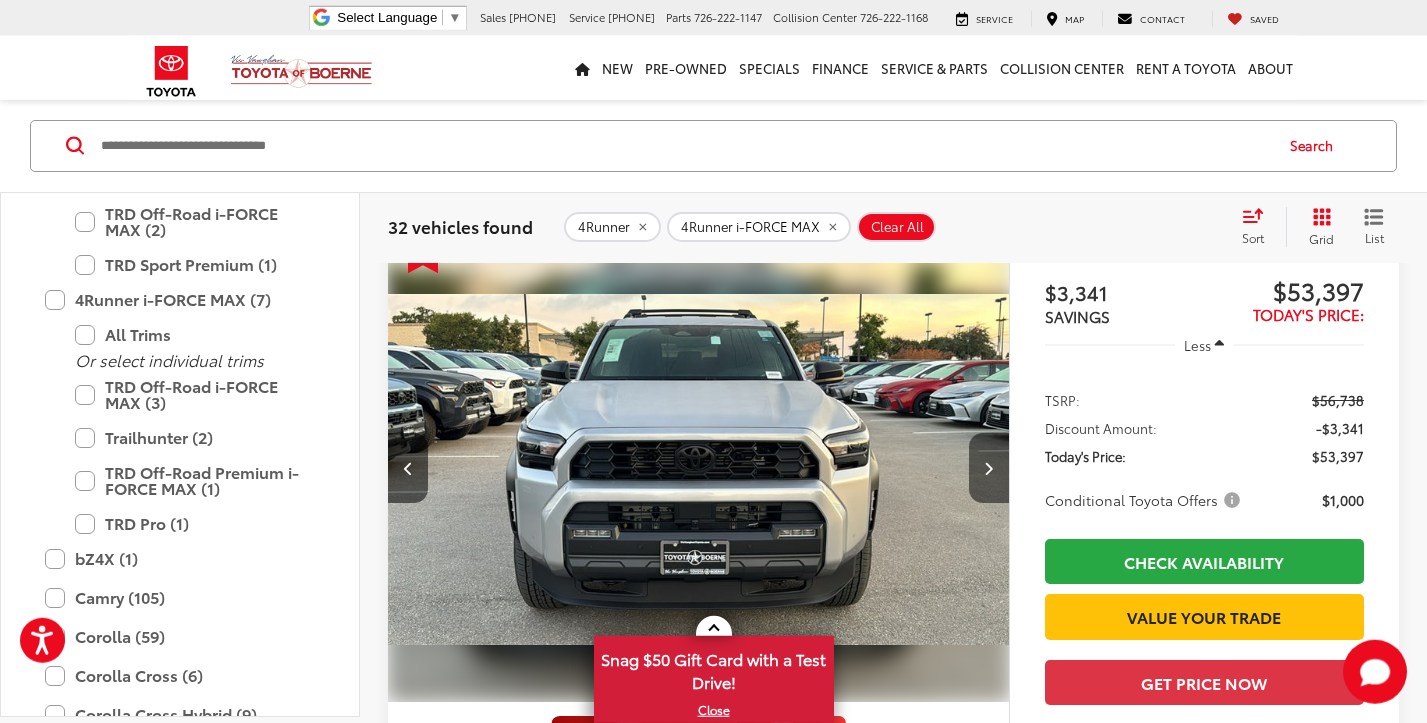click at bounding box center [988, 468] 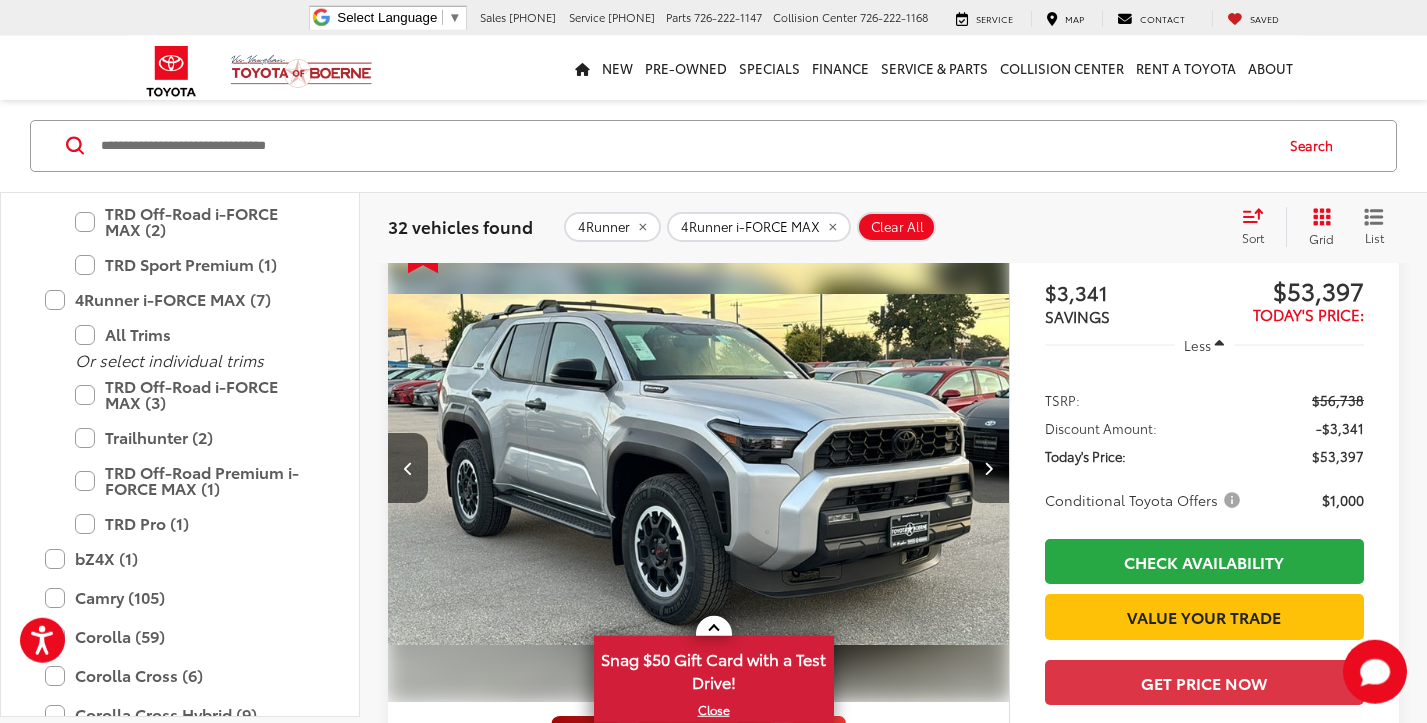 click at bounding box center (988, 468) 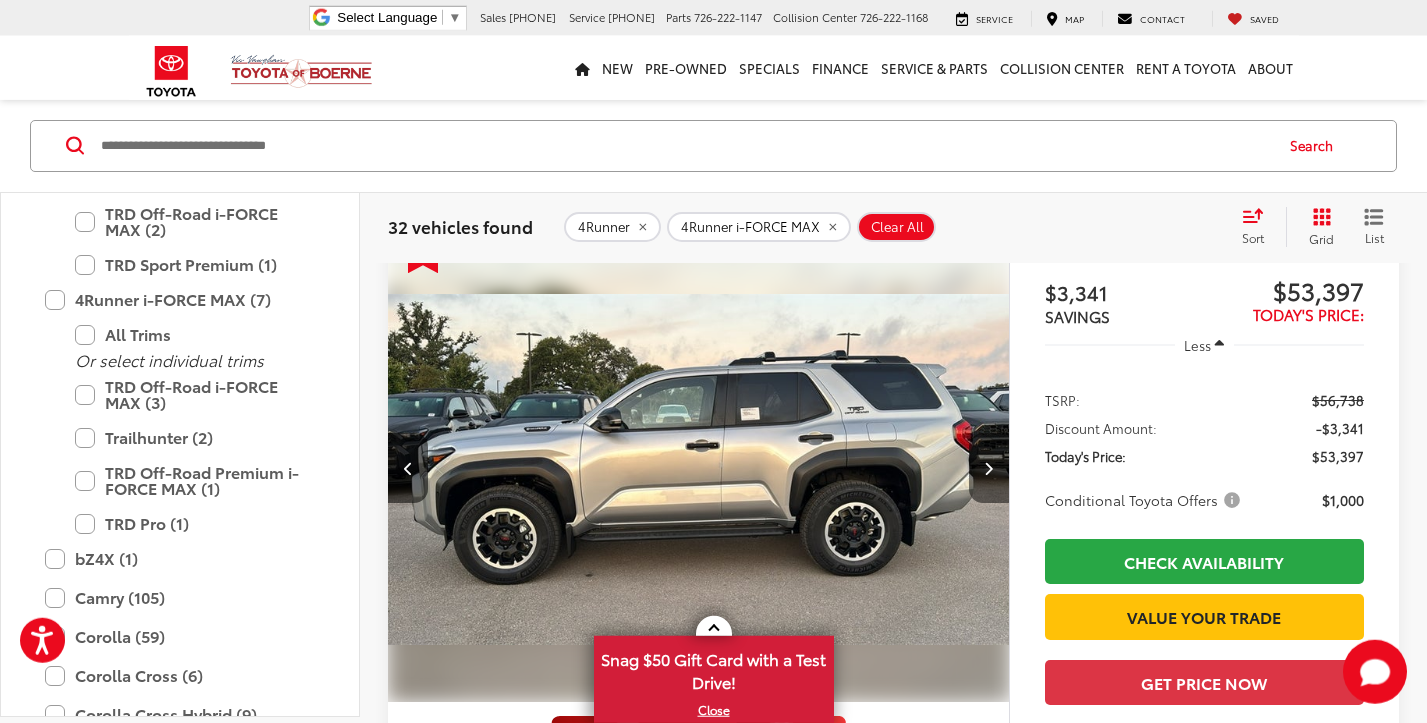 click at bounding box center (988, 468) 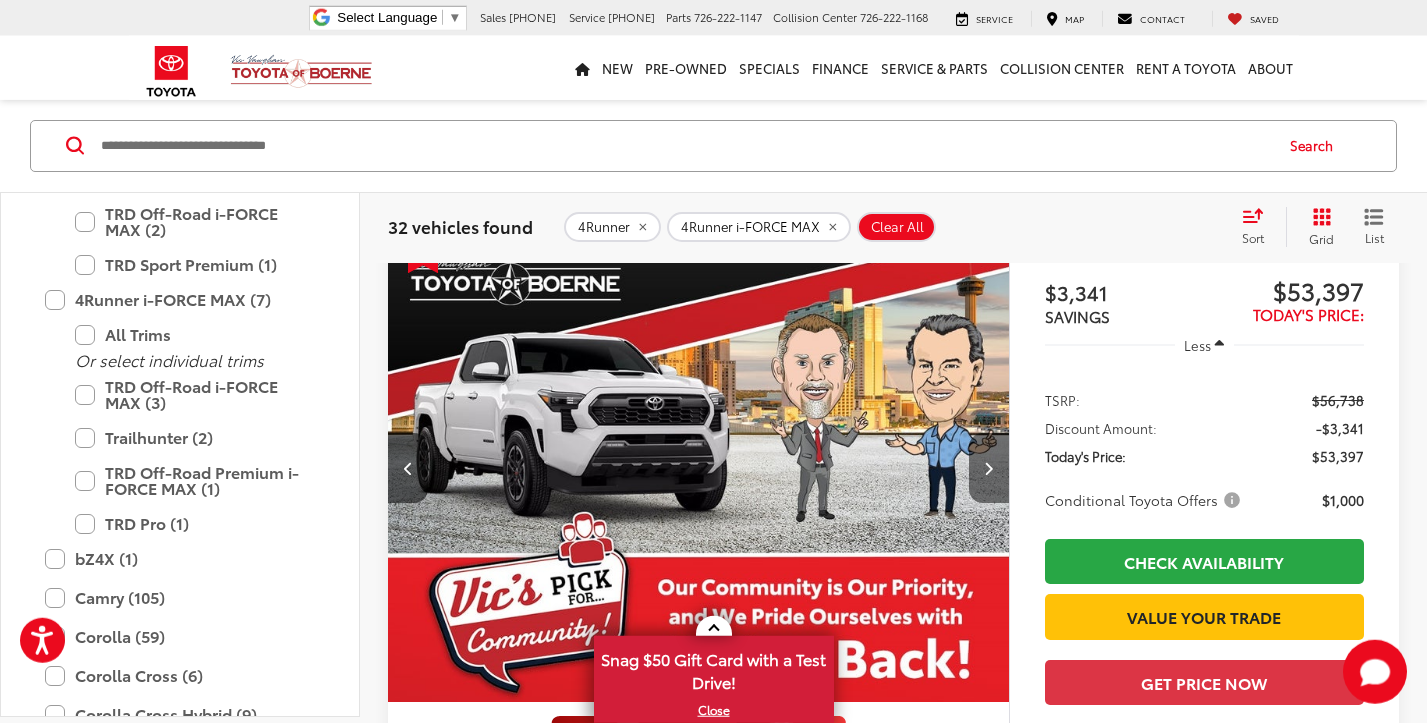 click at bounding box center [988, 468] 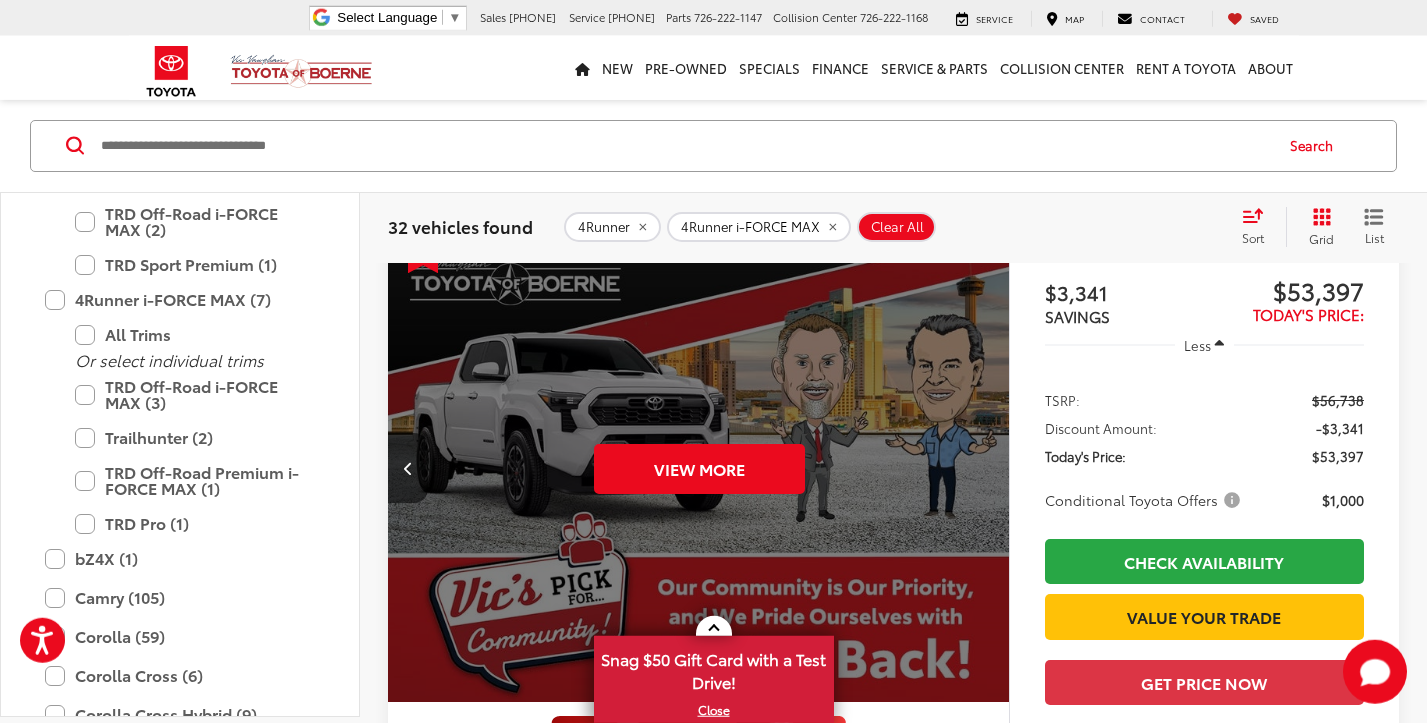 scroll, scrollTop: 0, scrollLeft: 3120, axis: horizontal 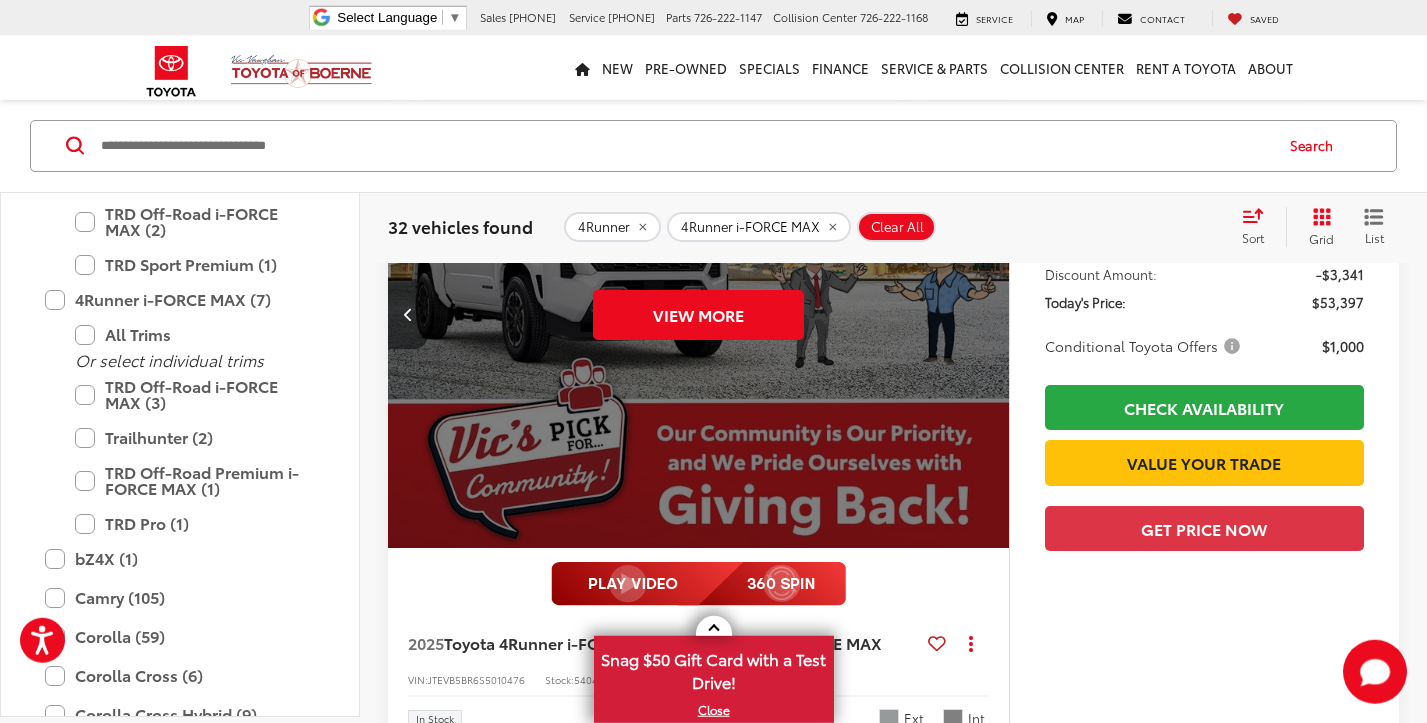 click at bounding box center [408, 314] 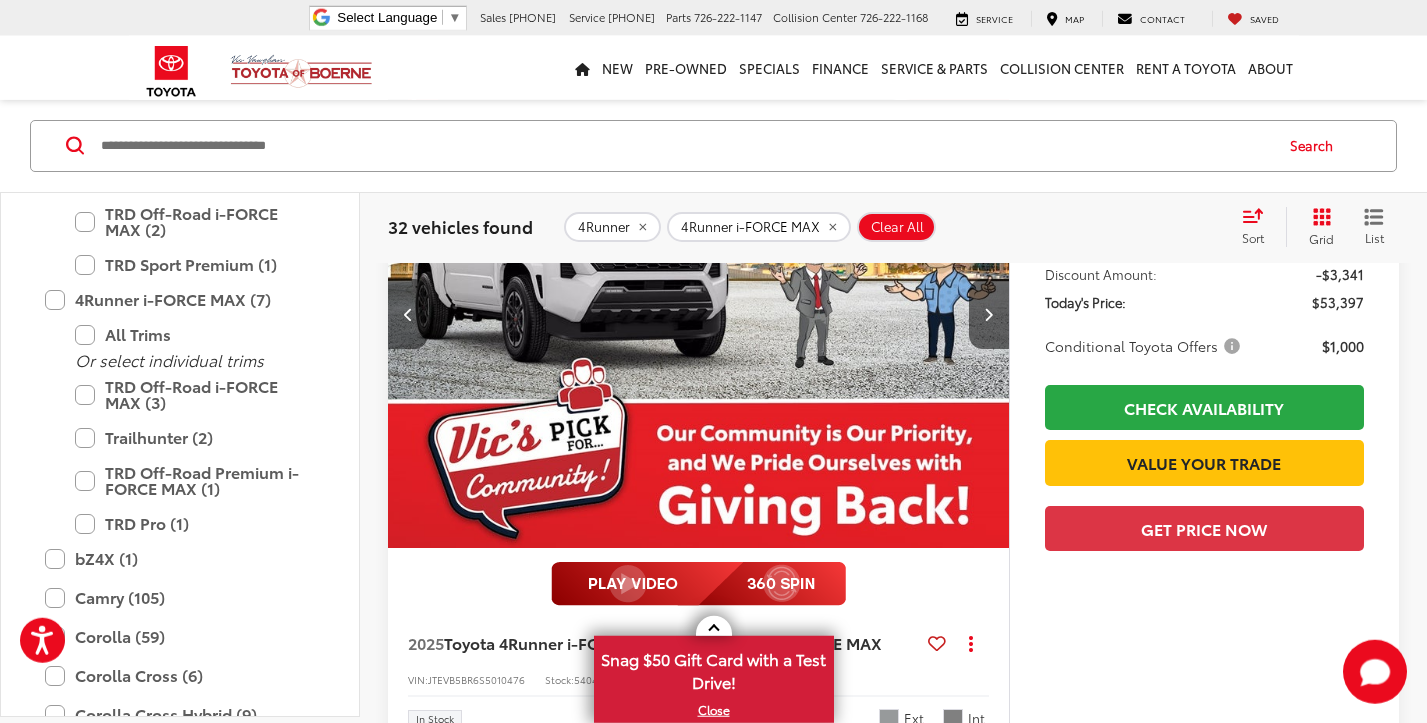 click at bounding box center (408, 314) 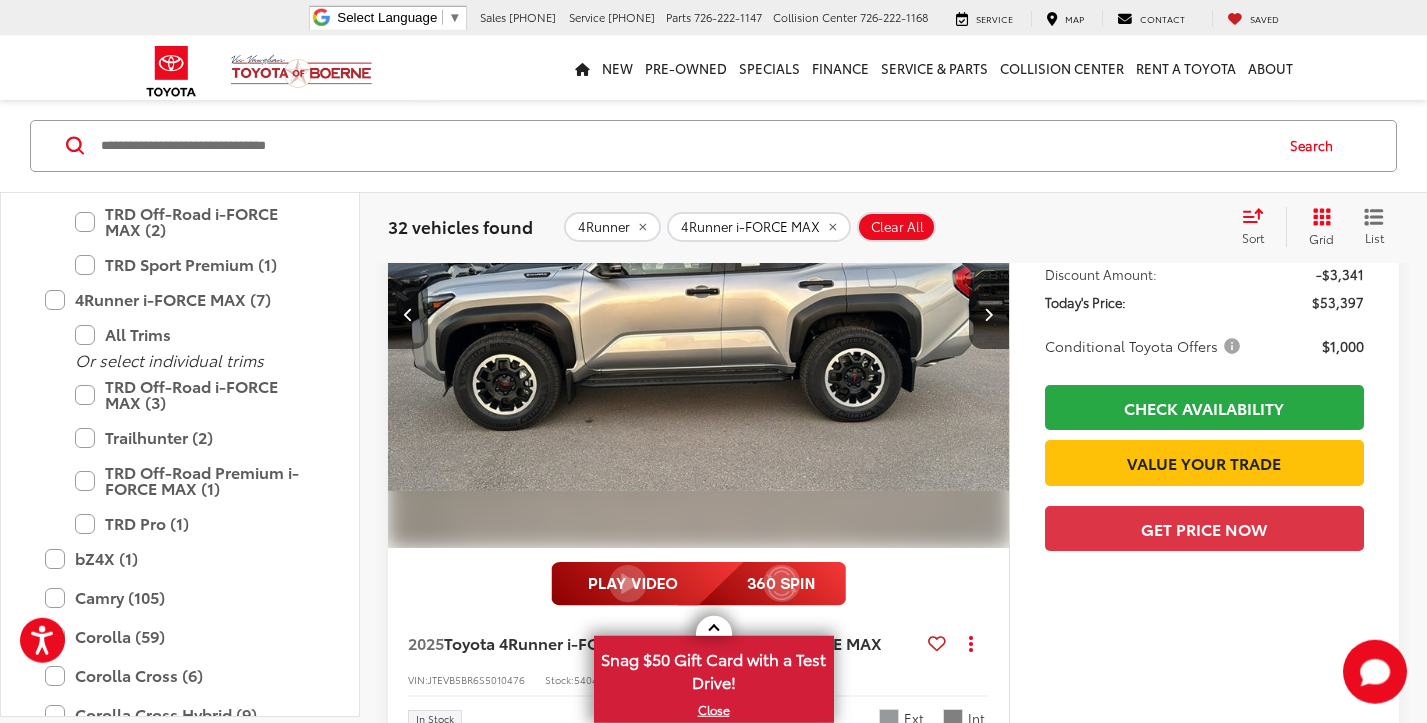 click at bounding box center [408, 314] 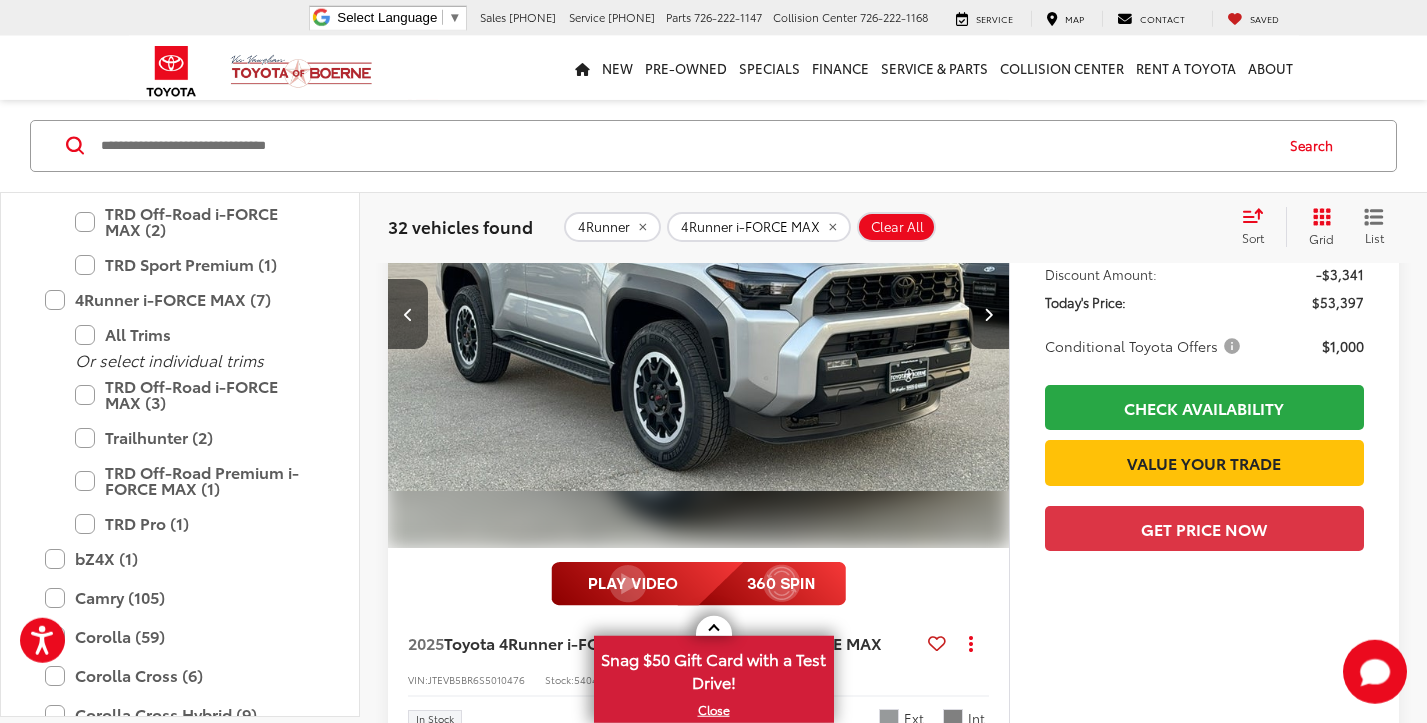 scroll, scrollTop: 0, scrollLeft: 1248, axis: horizontal 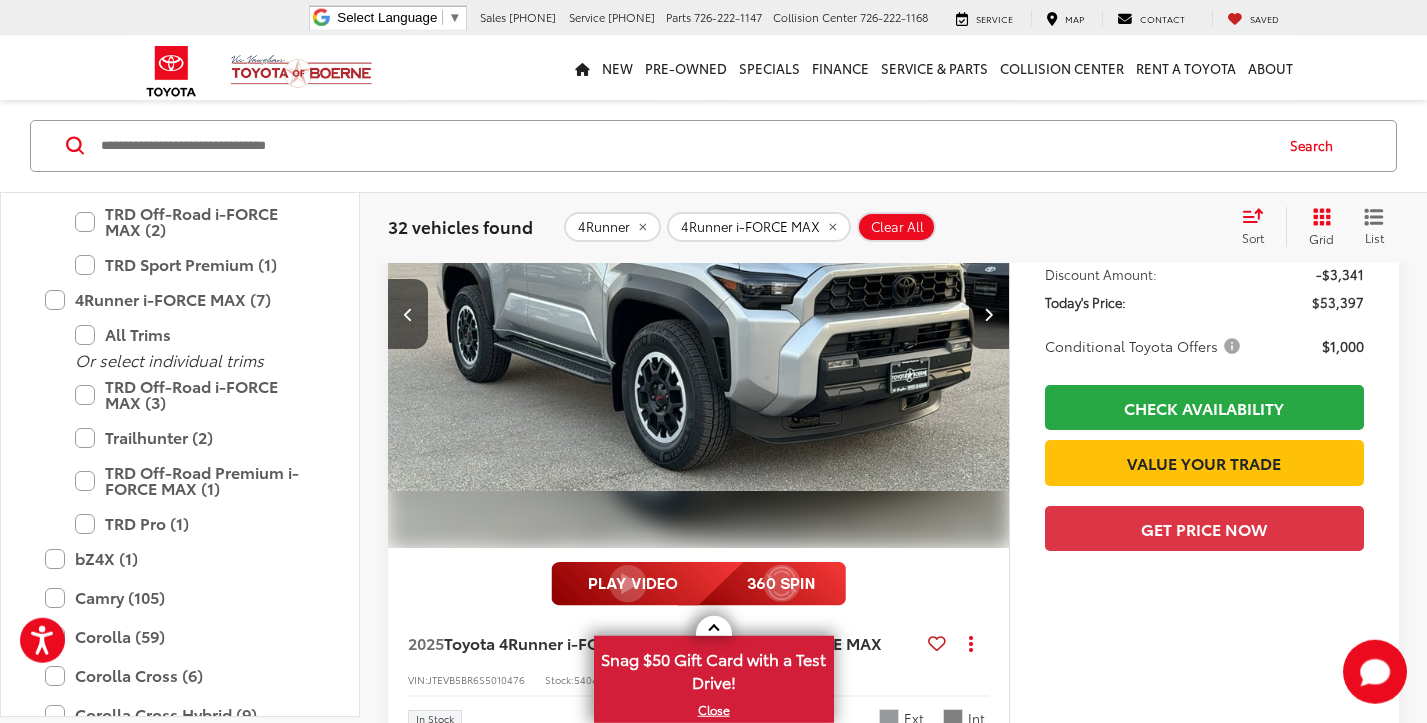 click at bounding box center (699, 315) 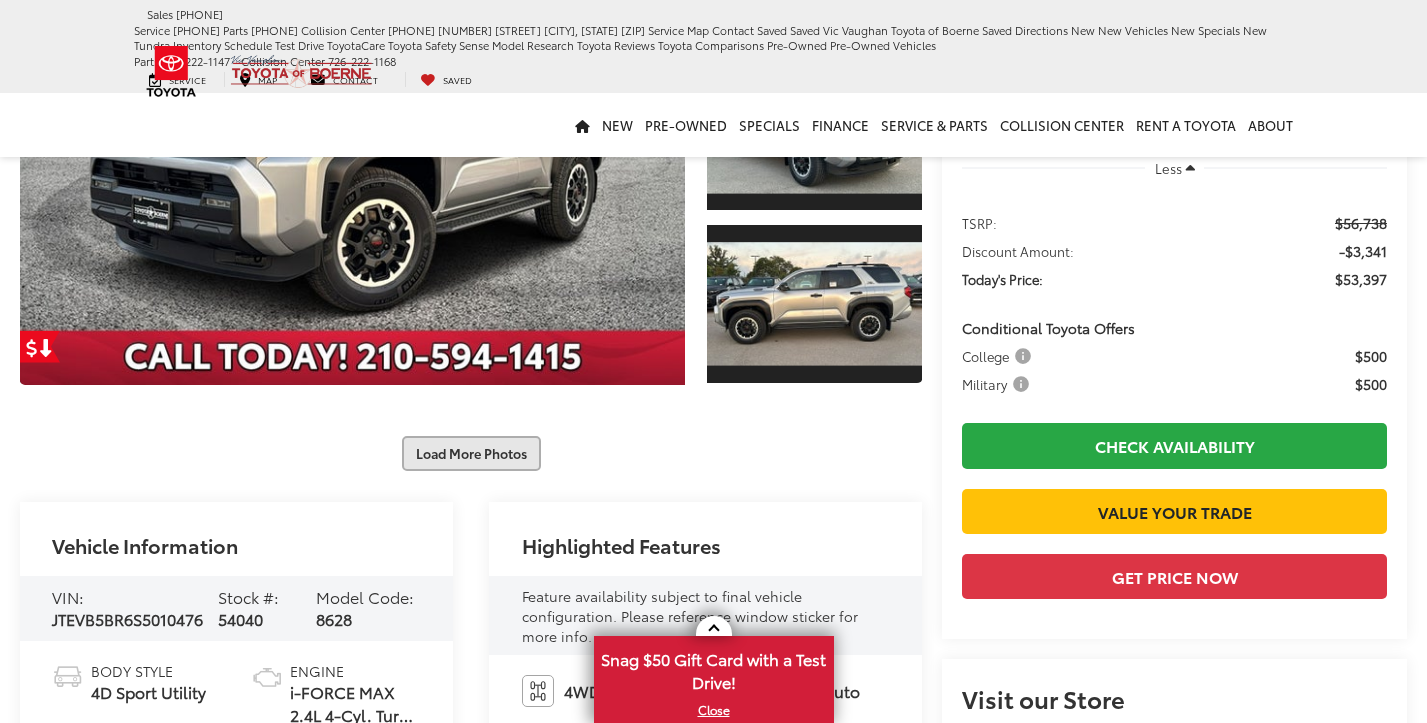 click on "Load More Photos" at bounding box center [471, 453] 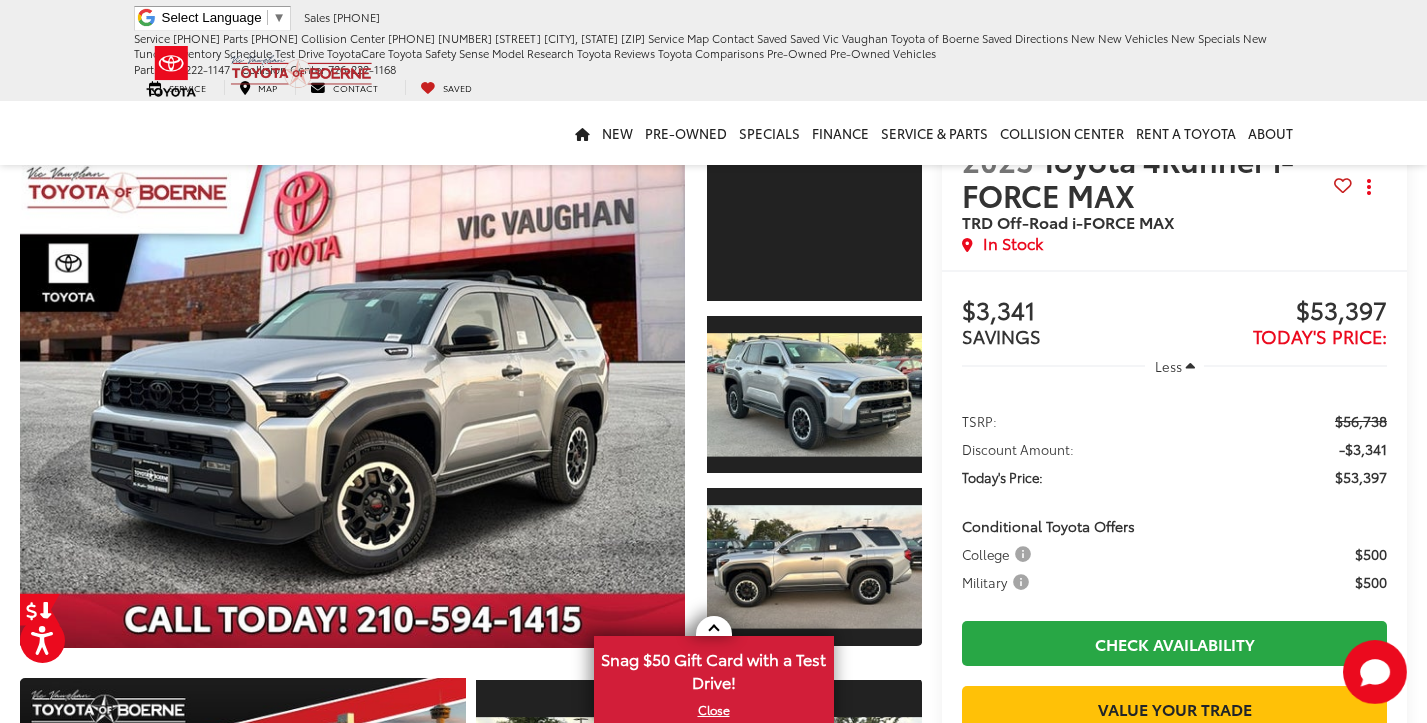 scroll, scrollTop: 0, scrollLeft: 0, axis: both 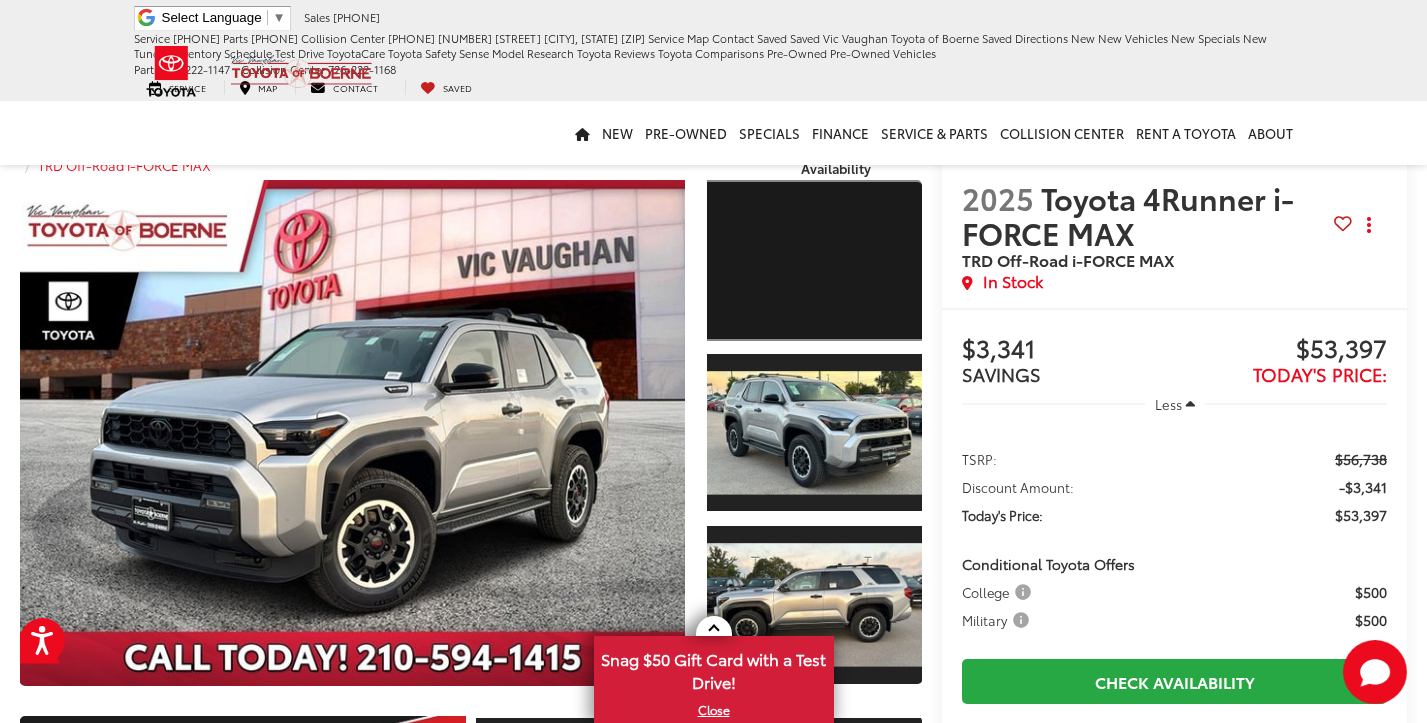 click at bounding box center (814, 260) 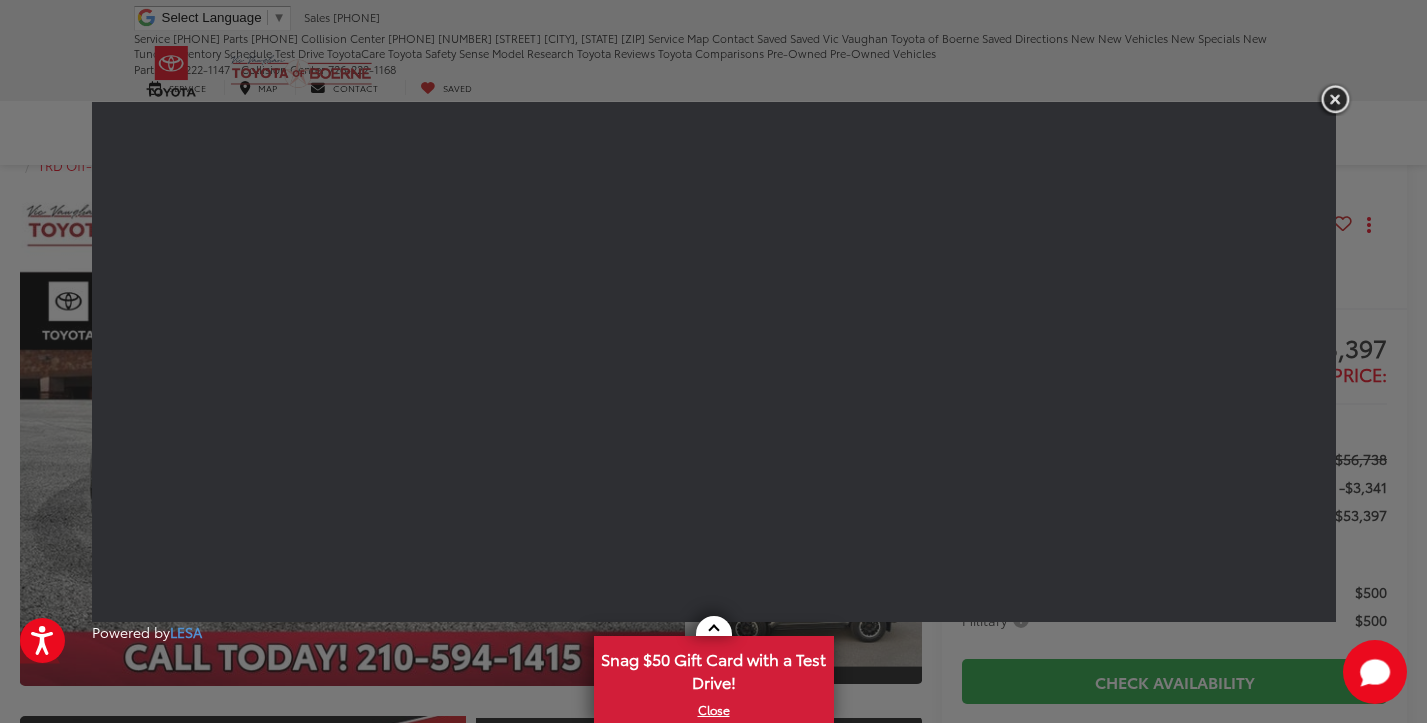 click at bounding box center (1335, 99) 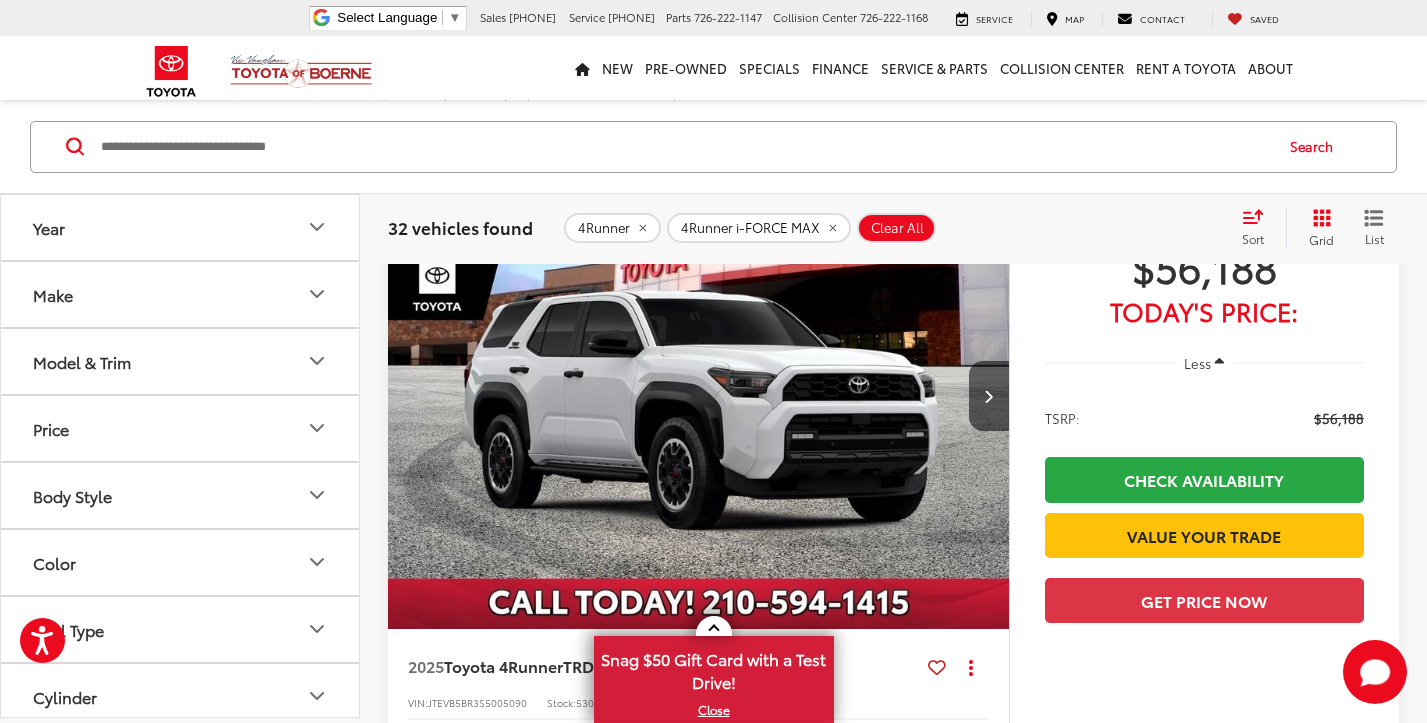 scroll, scrollTop: 7678, scrollLeft: 0, axis: vertical 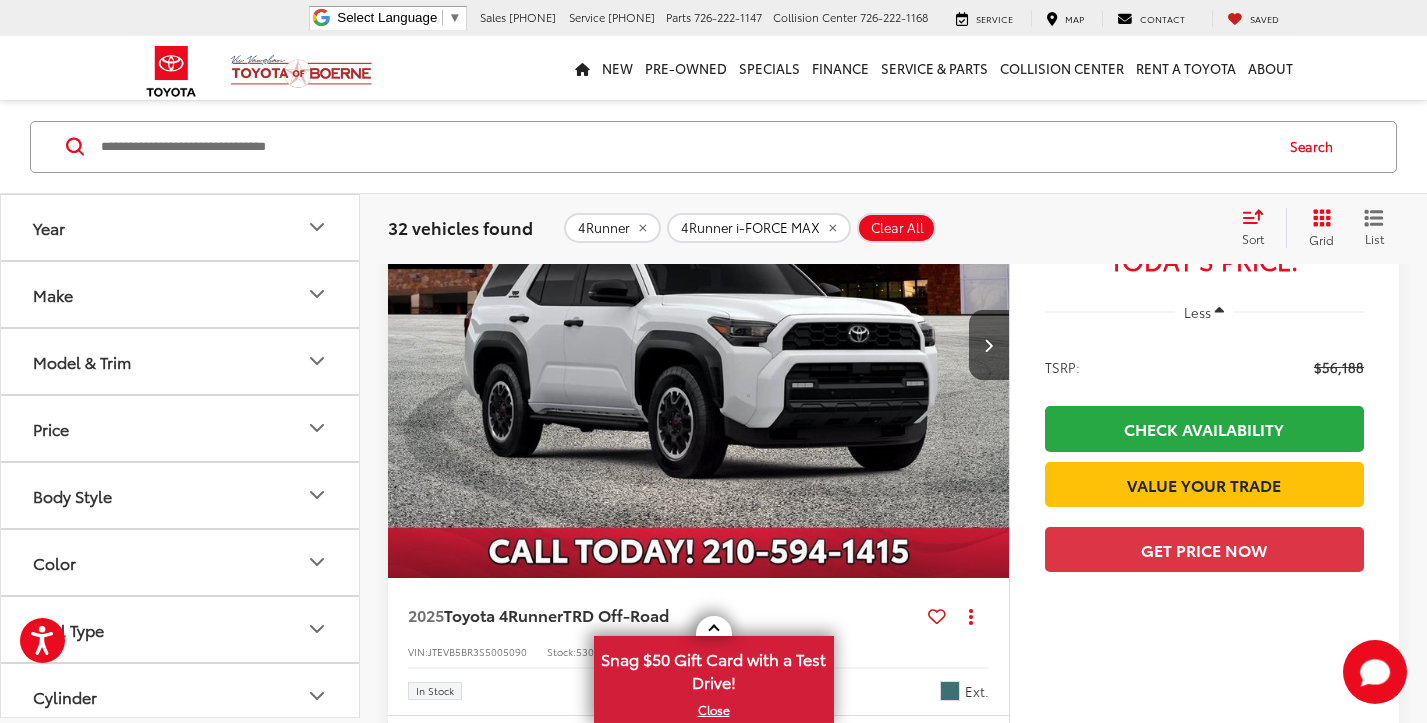 click at bounding box center (699, 346) 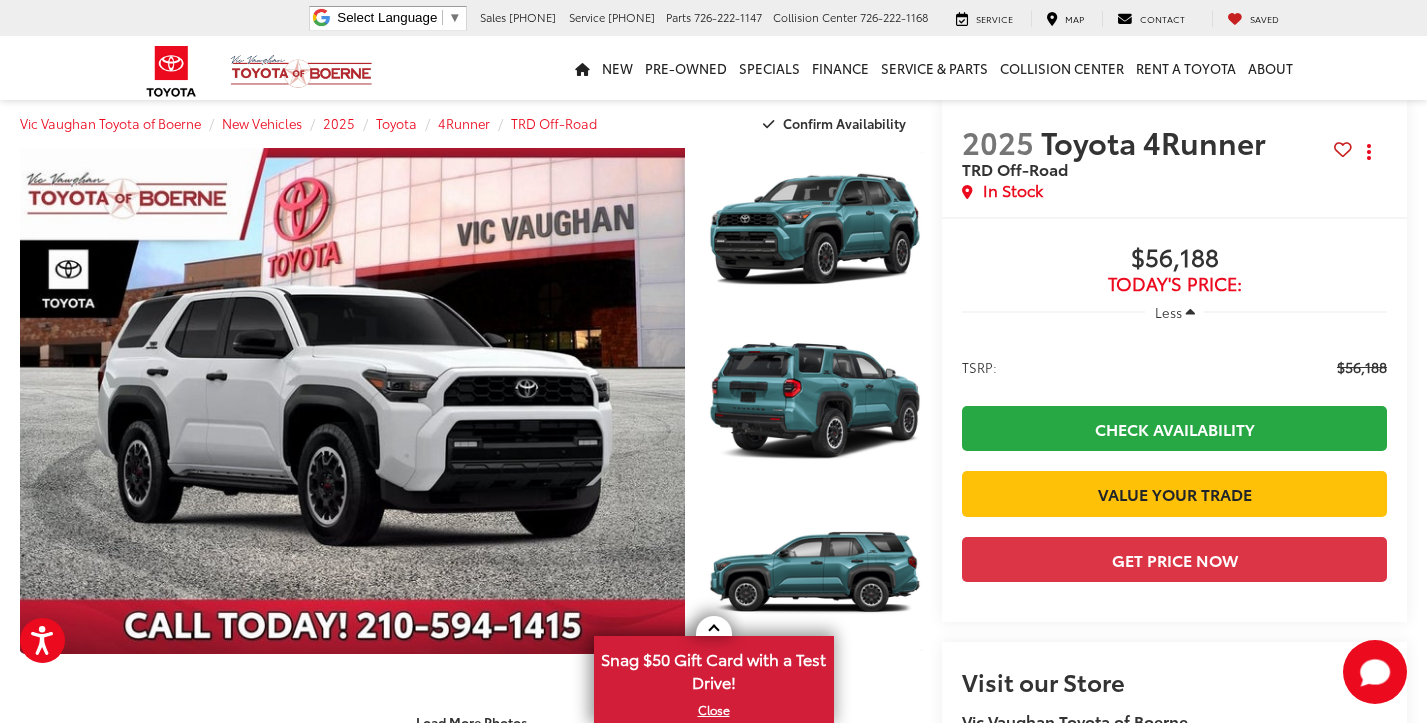 scroll, scrollTop: 0, scrollLeft: 0, axis: both 